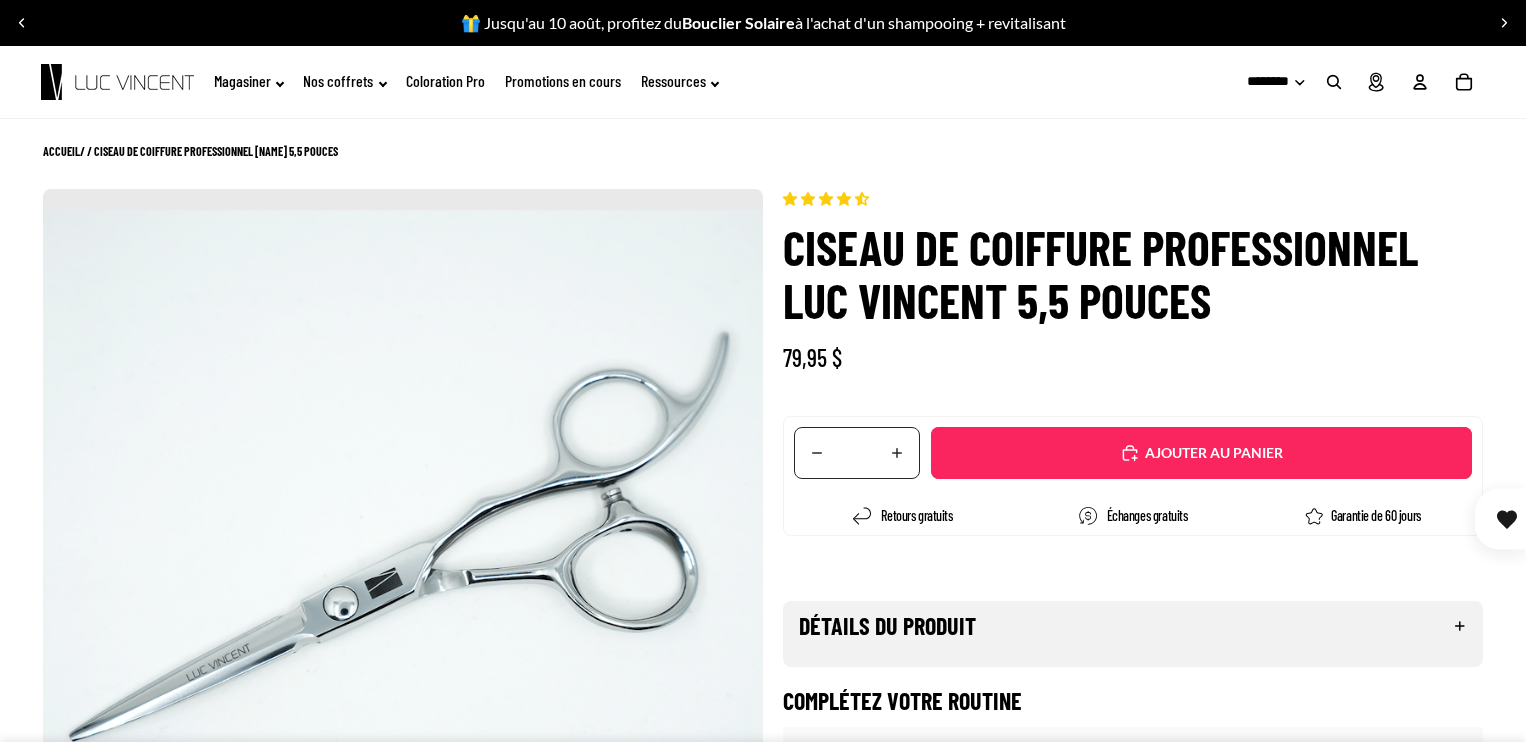 scroll, scrollTop: 0, scrollLeft: 0, axis: both 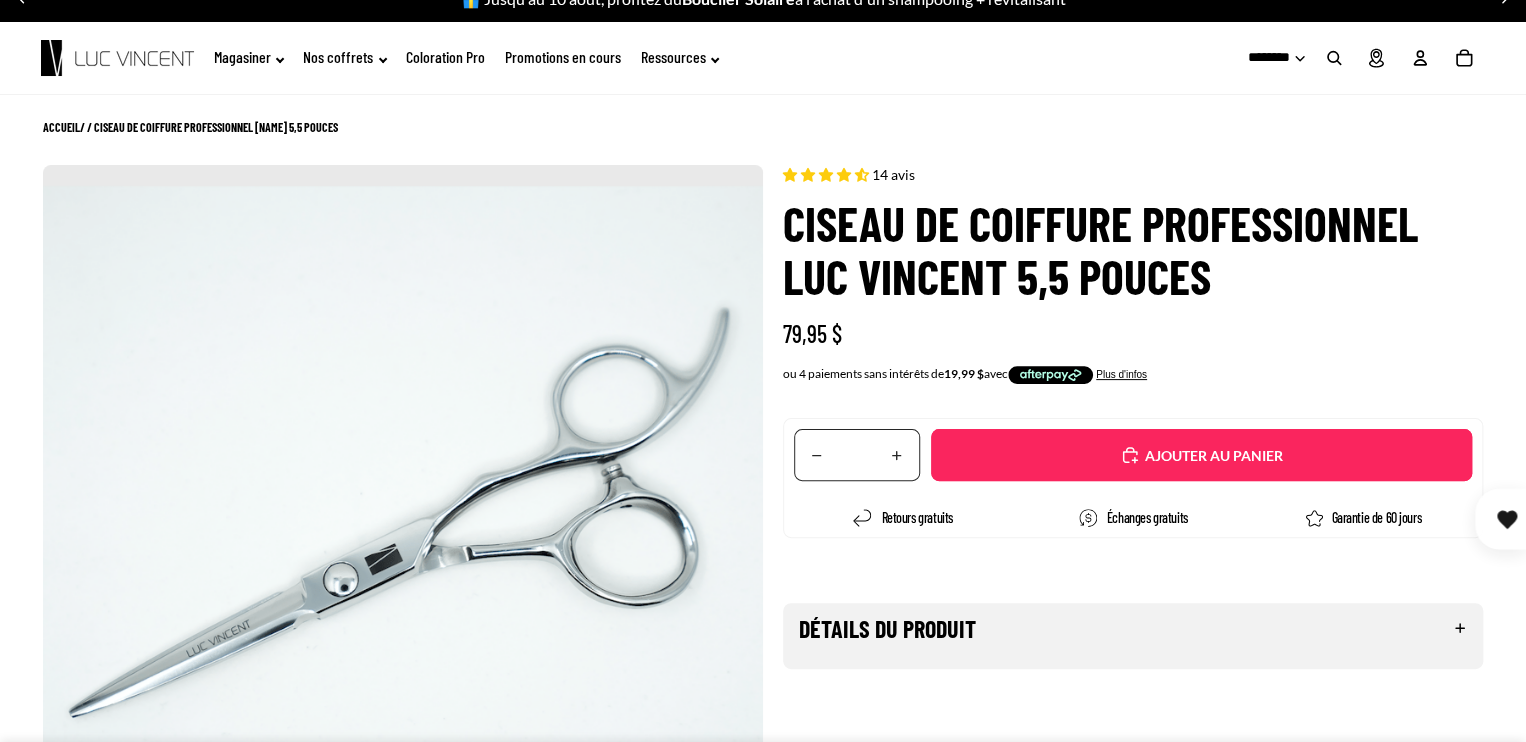 select on "**********" 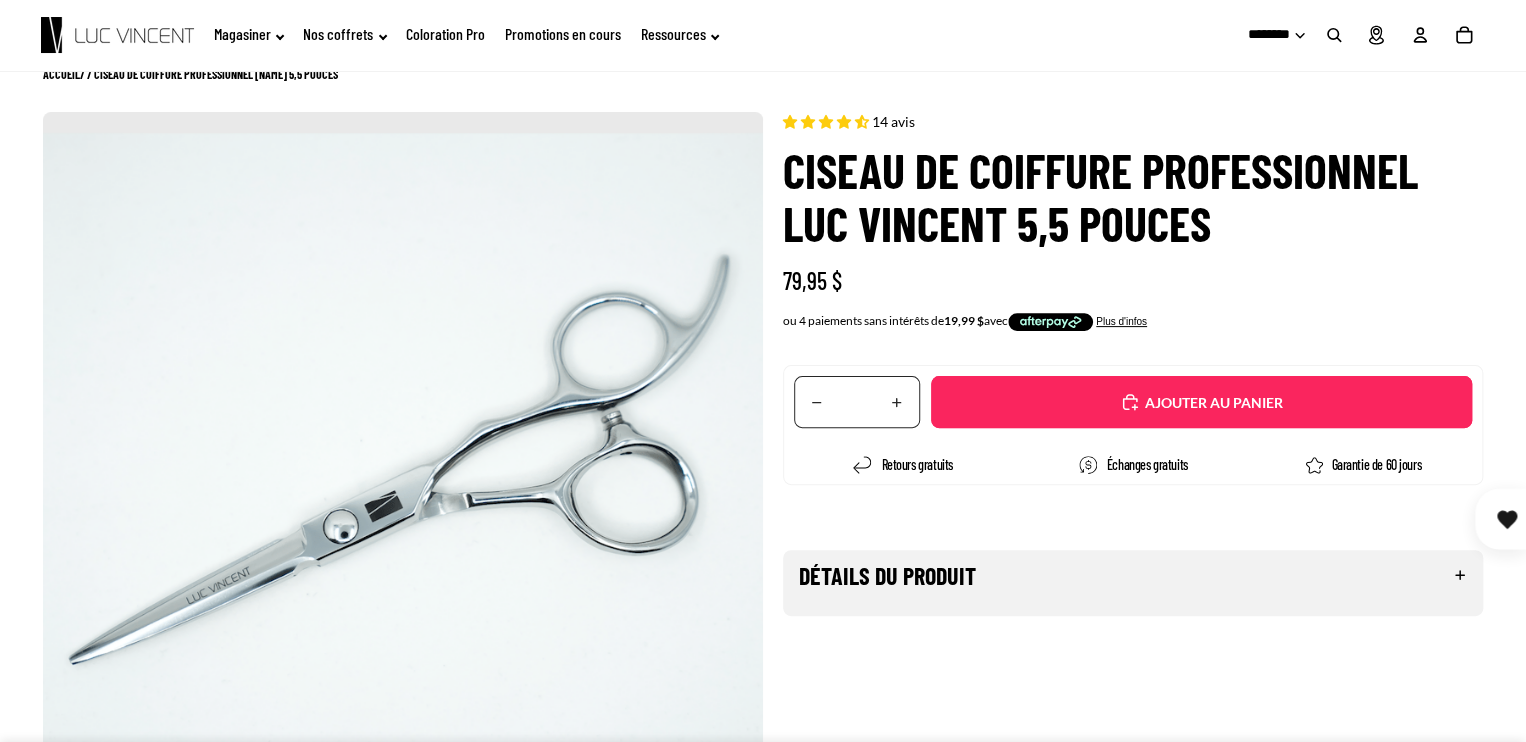 scroll, scrollTop: 0, scrollLeft: 0, axis: both 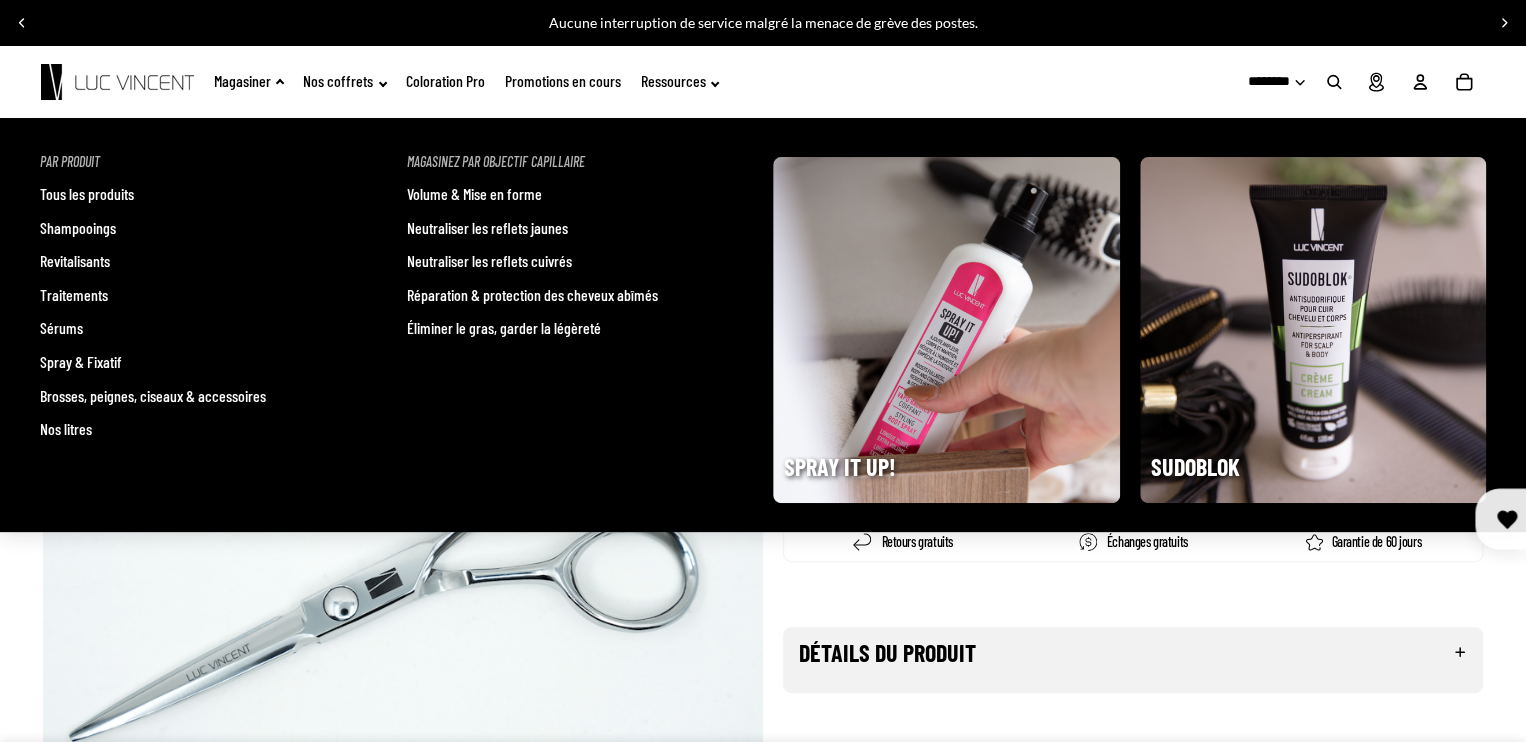 click on "Magasiner" 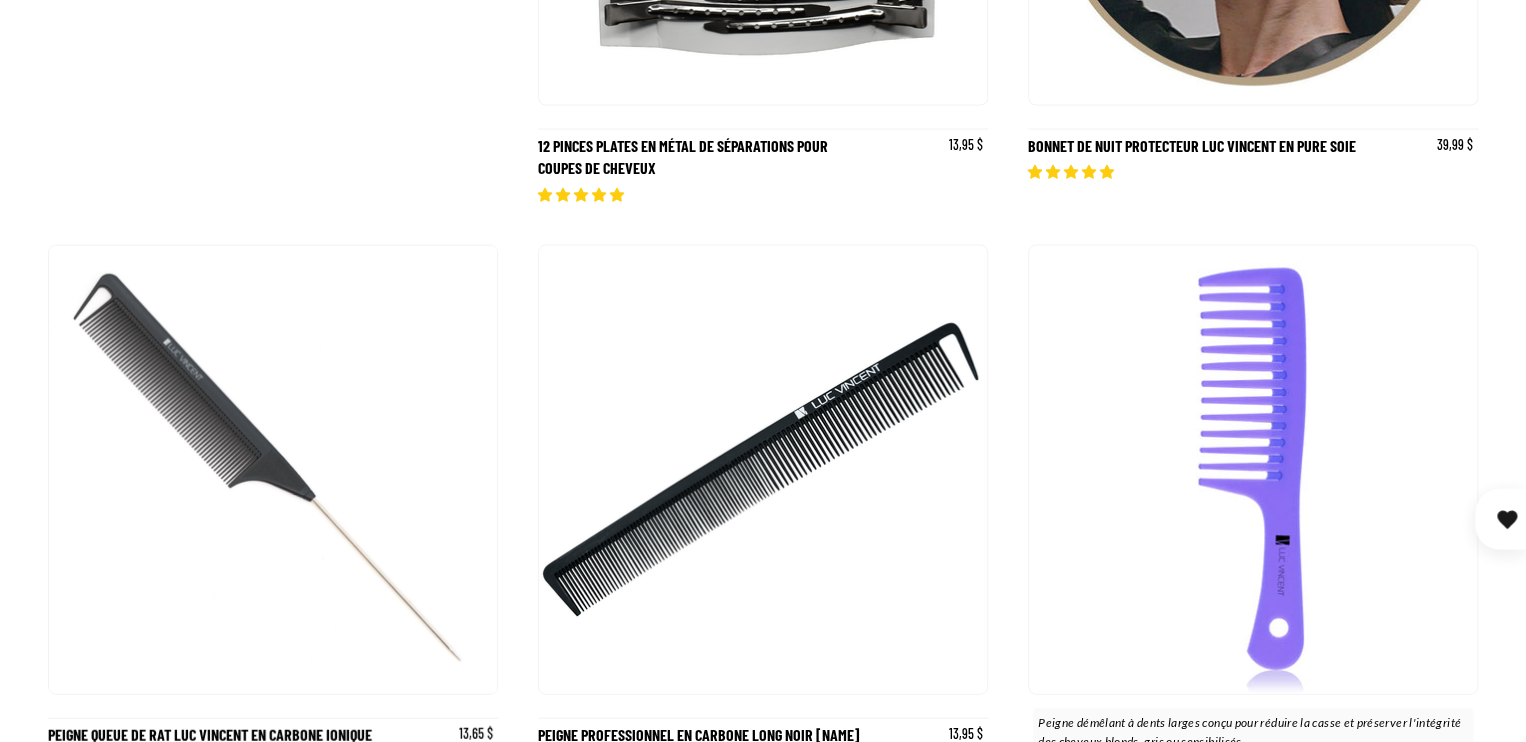 scroll, scrollTop: 2044, scrollLeft: 0, axis: vertical 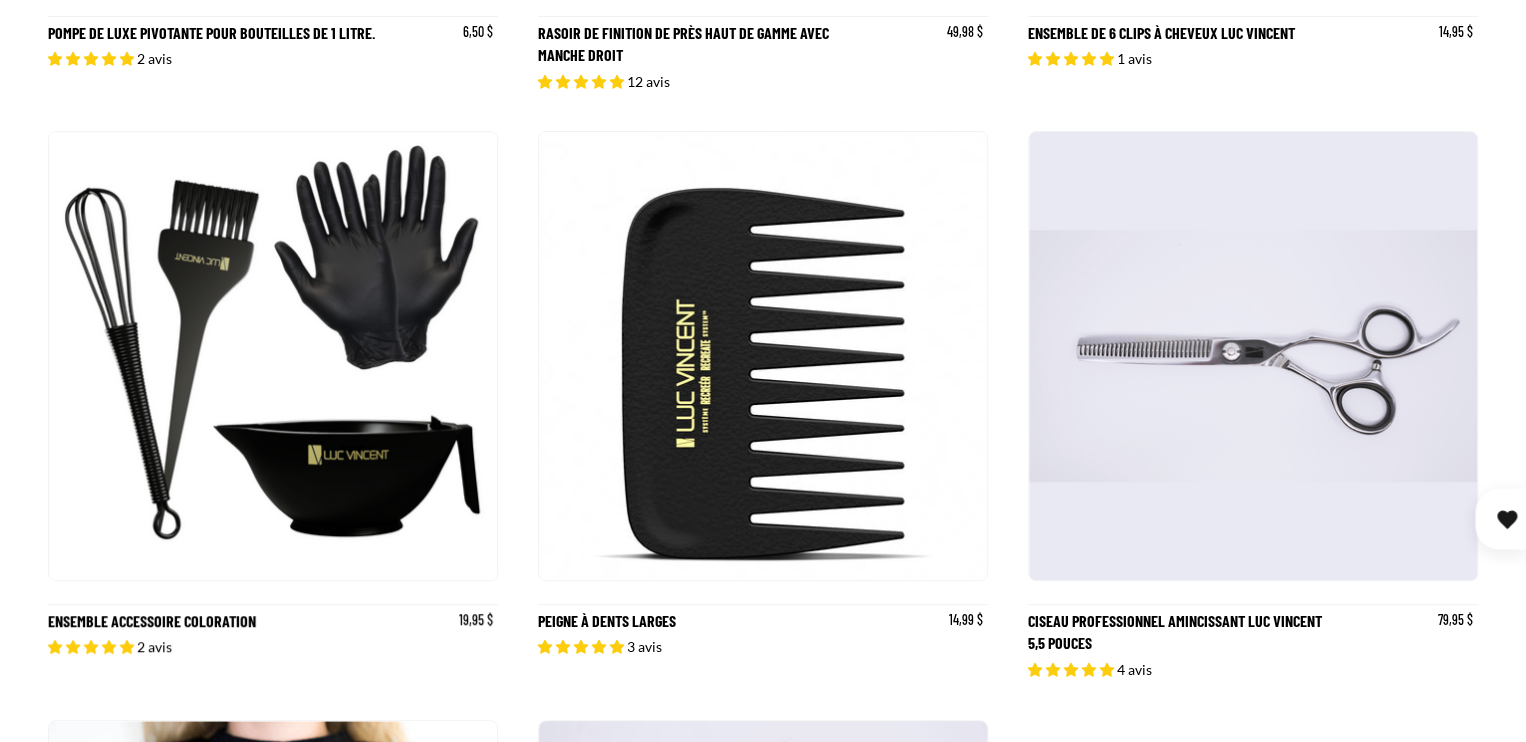 click at bounding box center [1253, 356] 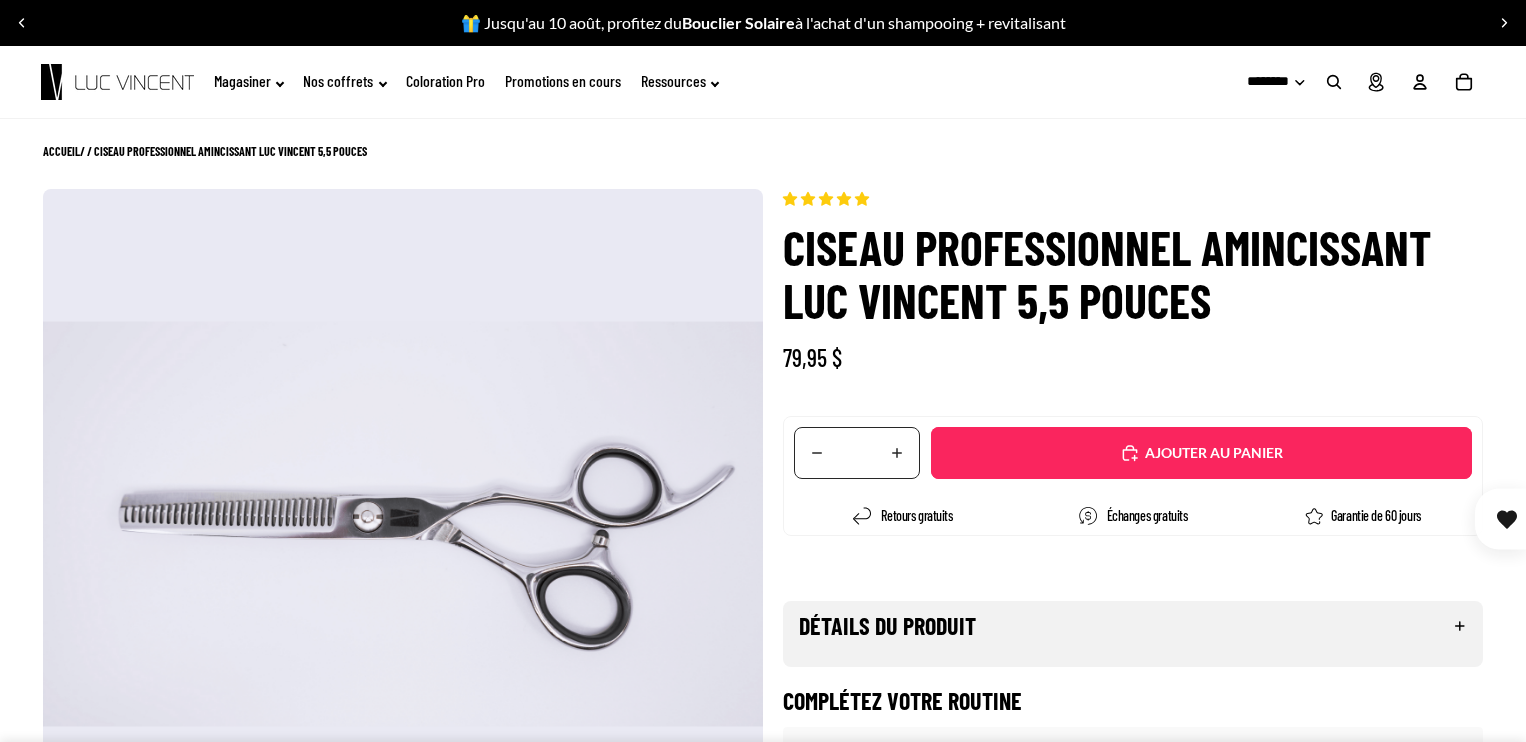 scroll, scrollTop: 0, scrollLeft: 0, axis: both 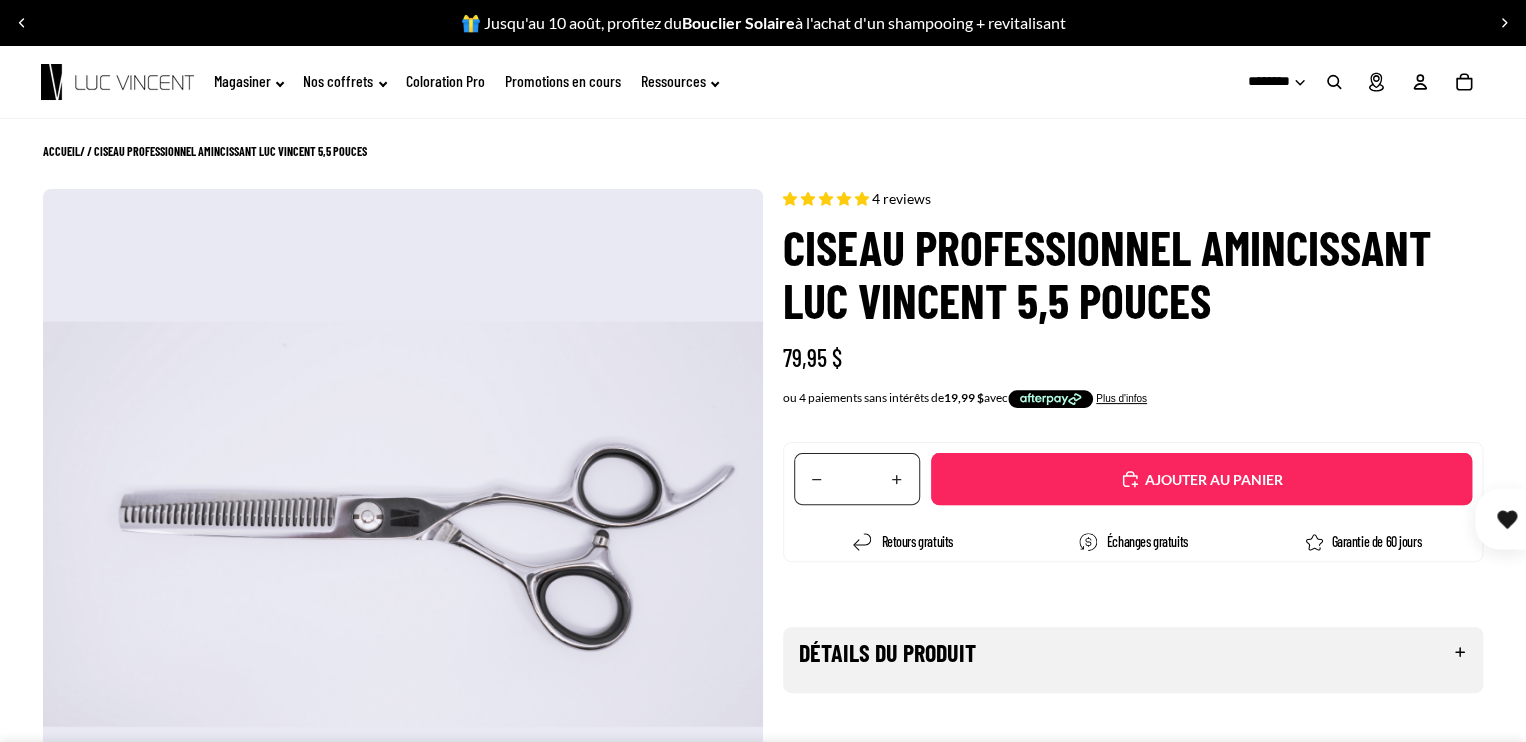 select on "**********" 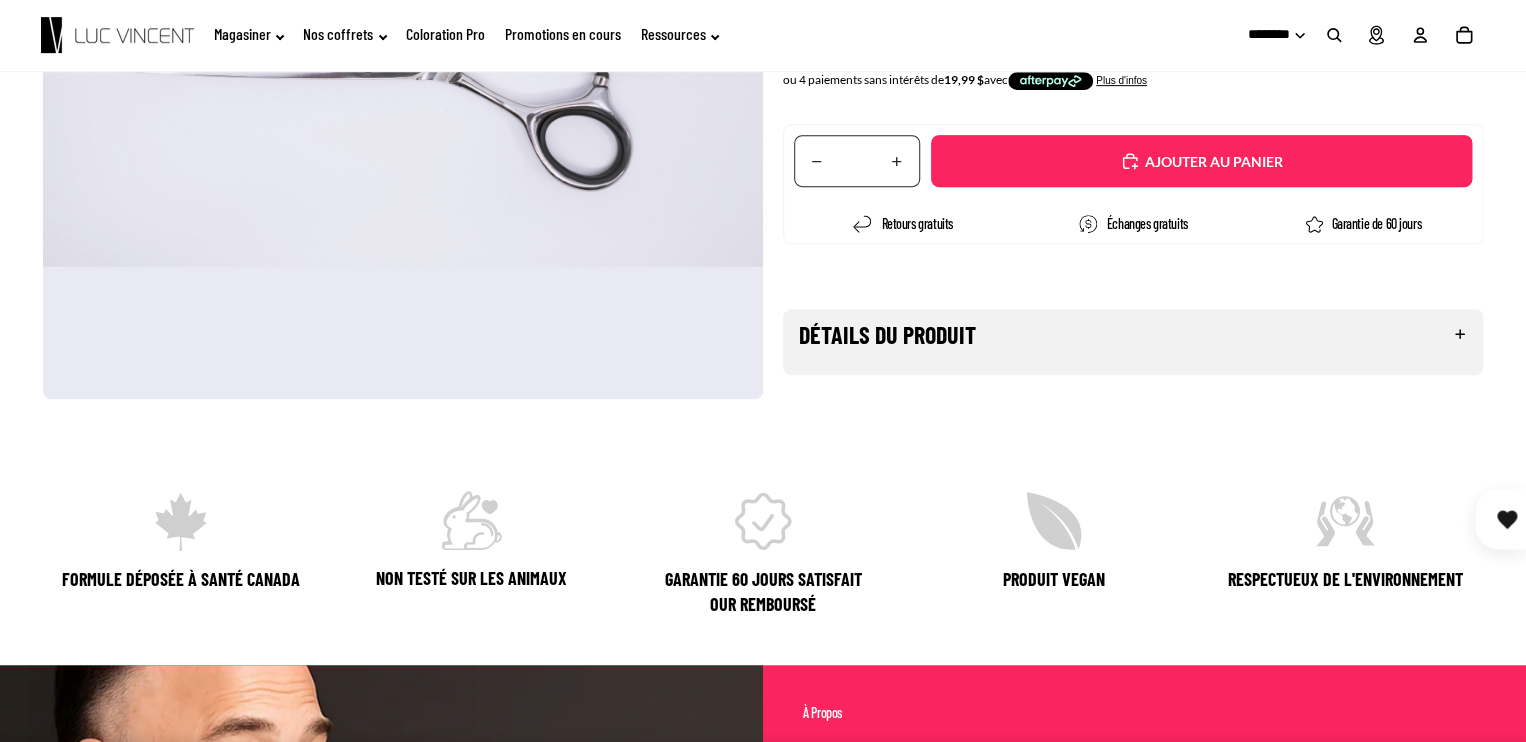 scroll, scrollTop: 133, scrollLeft: 0, axis: vertical 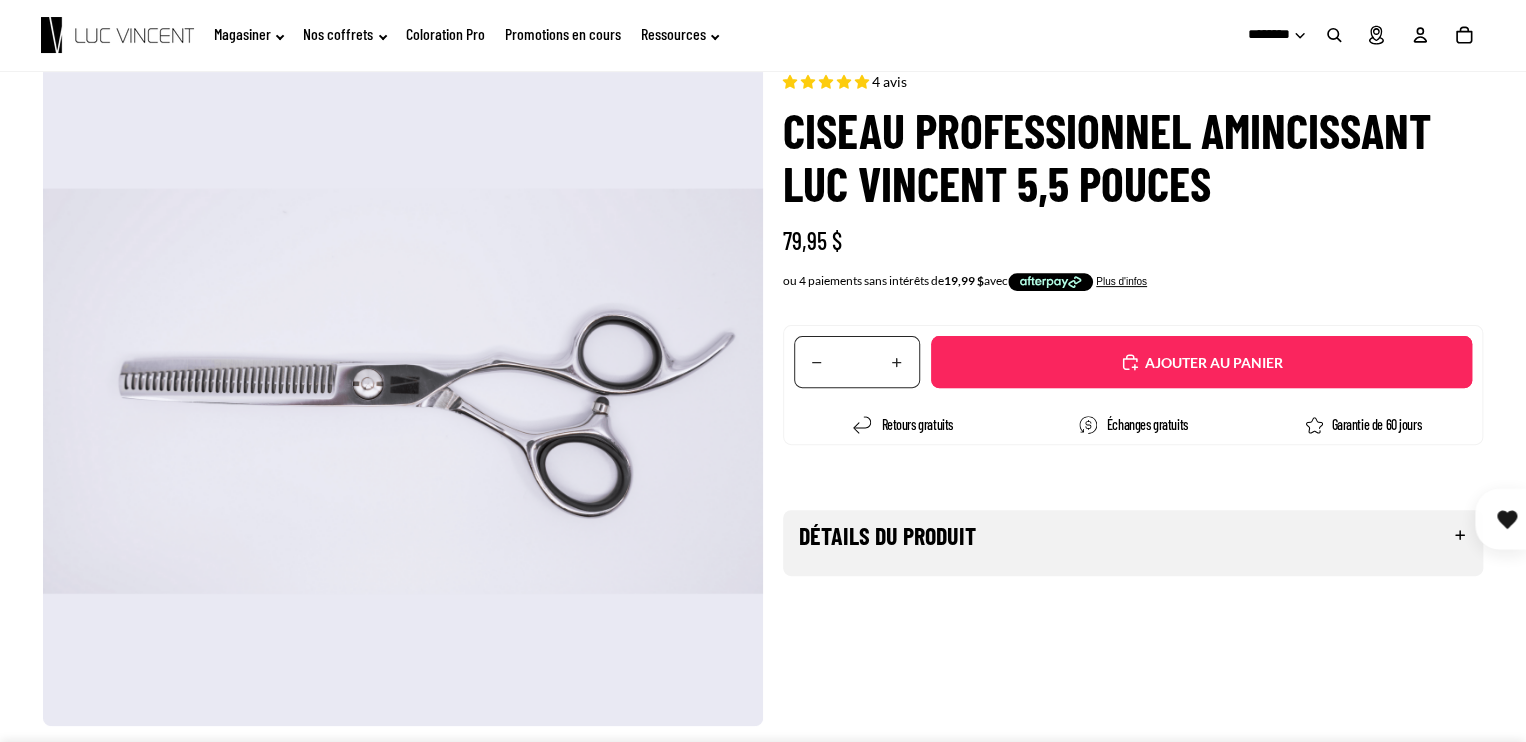 click on "Ajouté" at bounding box center [1201, 363] 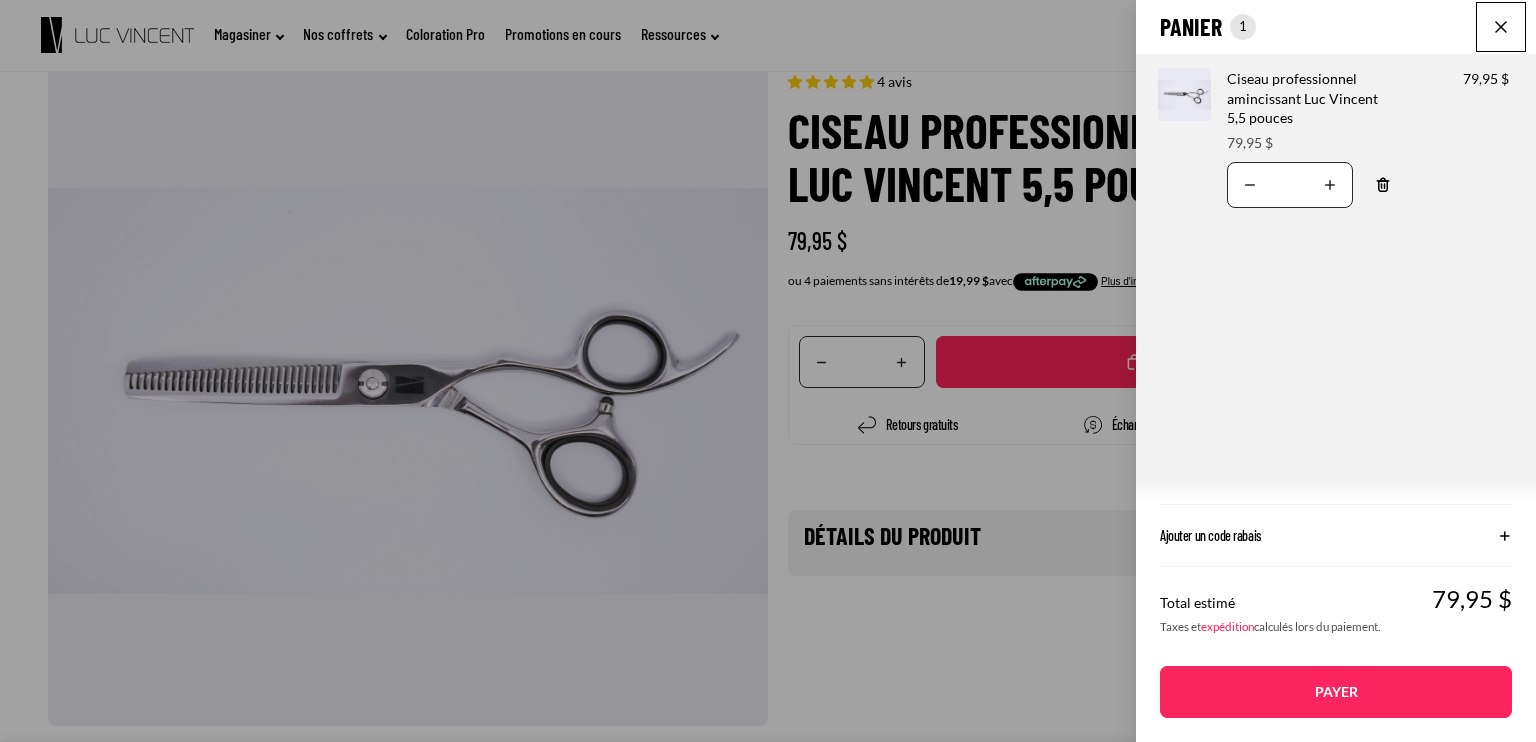 click at bounding box center [1501, 27] 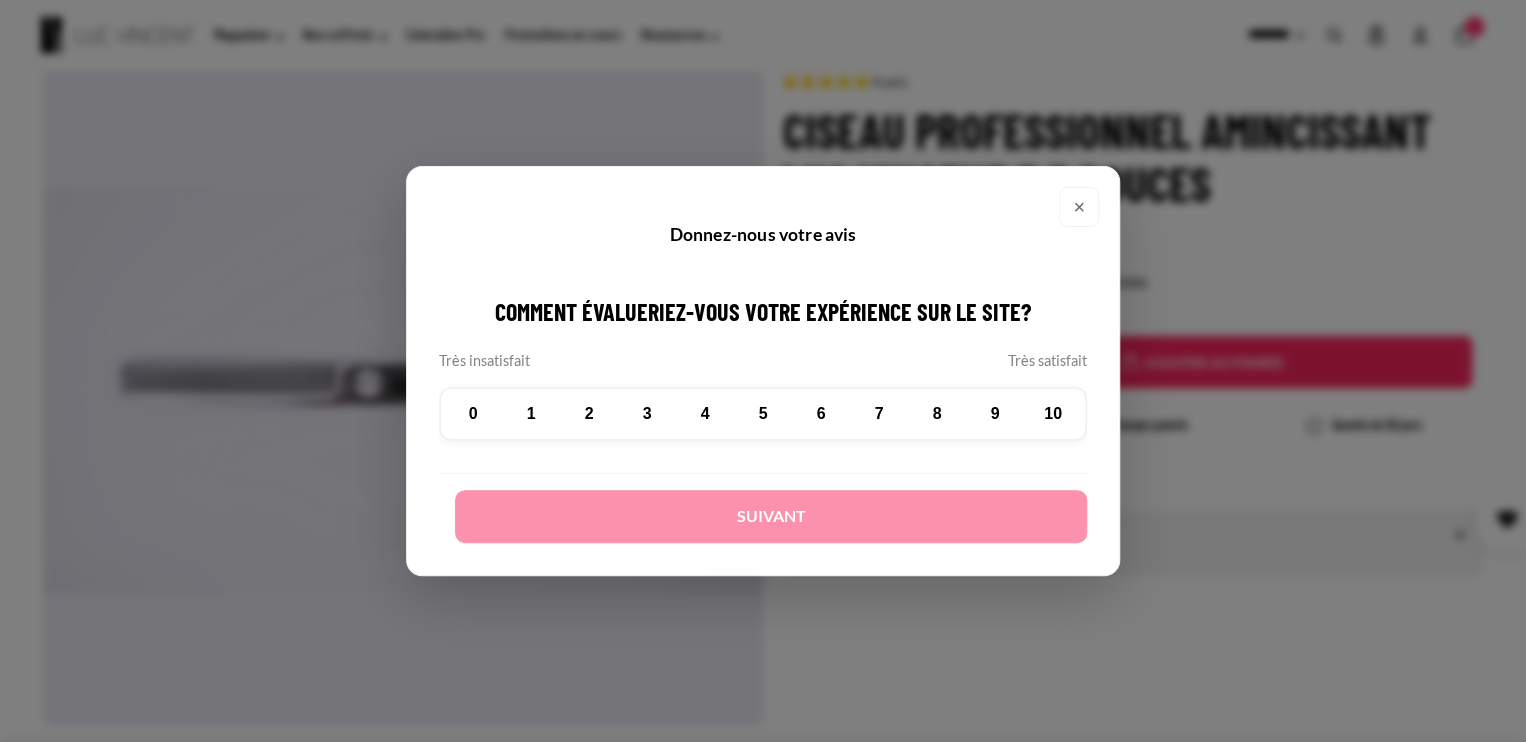 click on "×" at bounding box center [1079, 207] 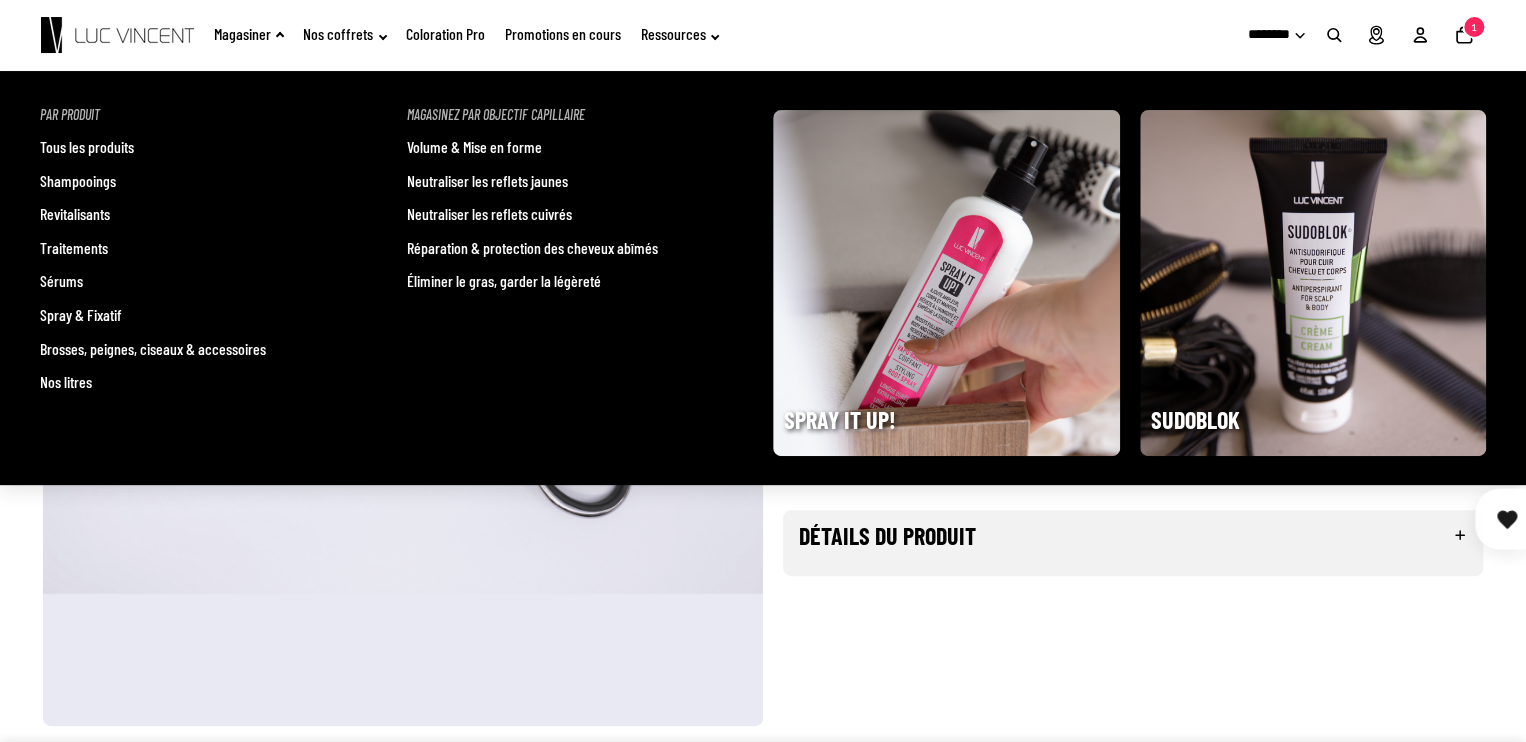 click on "Magasiner" 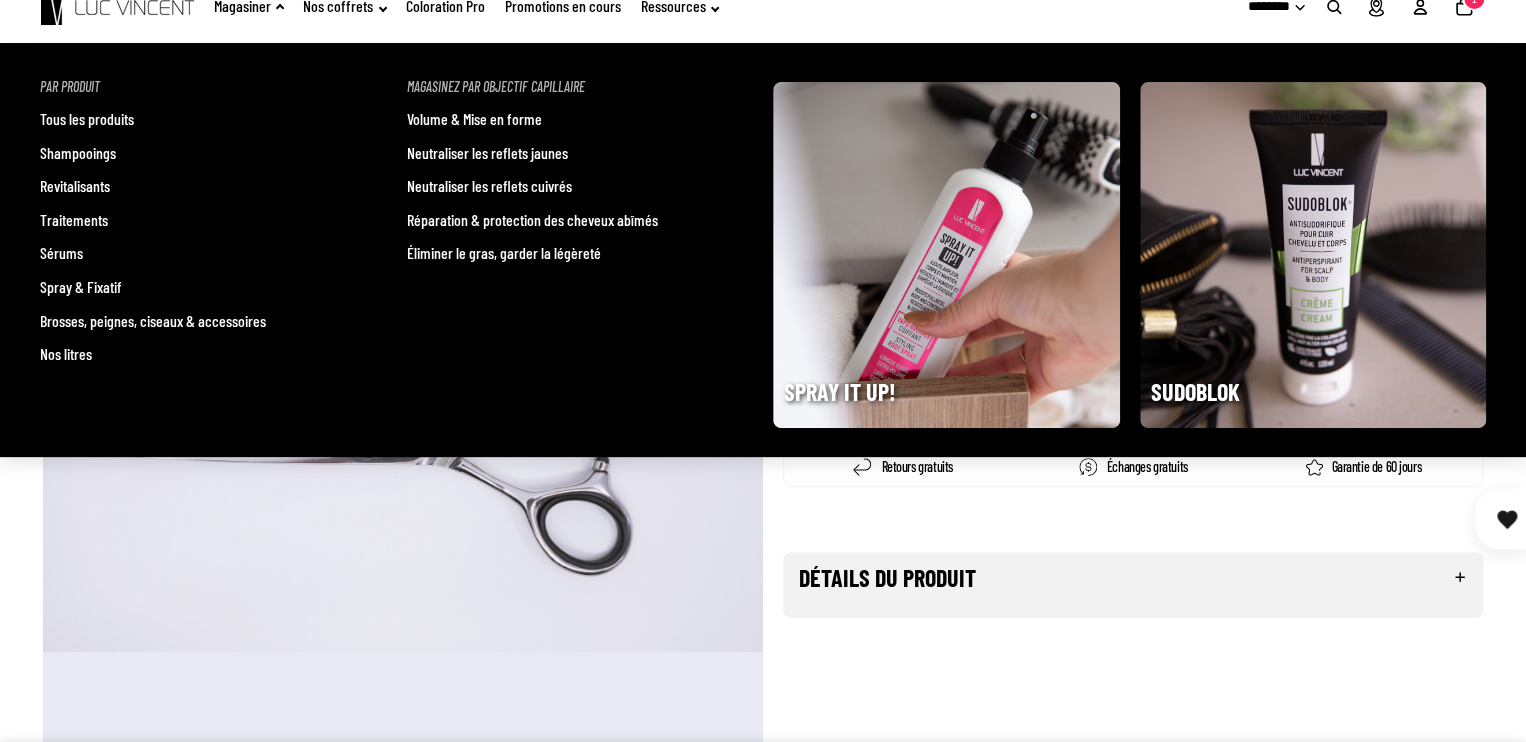 scroll, scrollTop: 0, scrollLeft: 0, axis: both 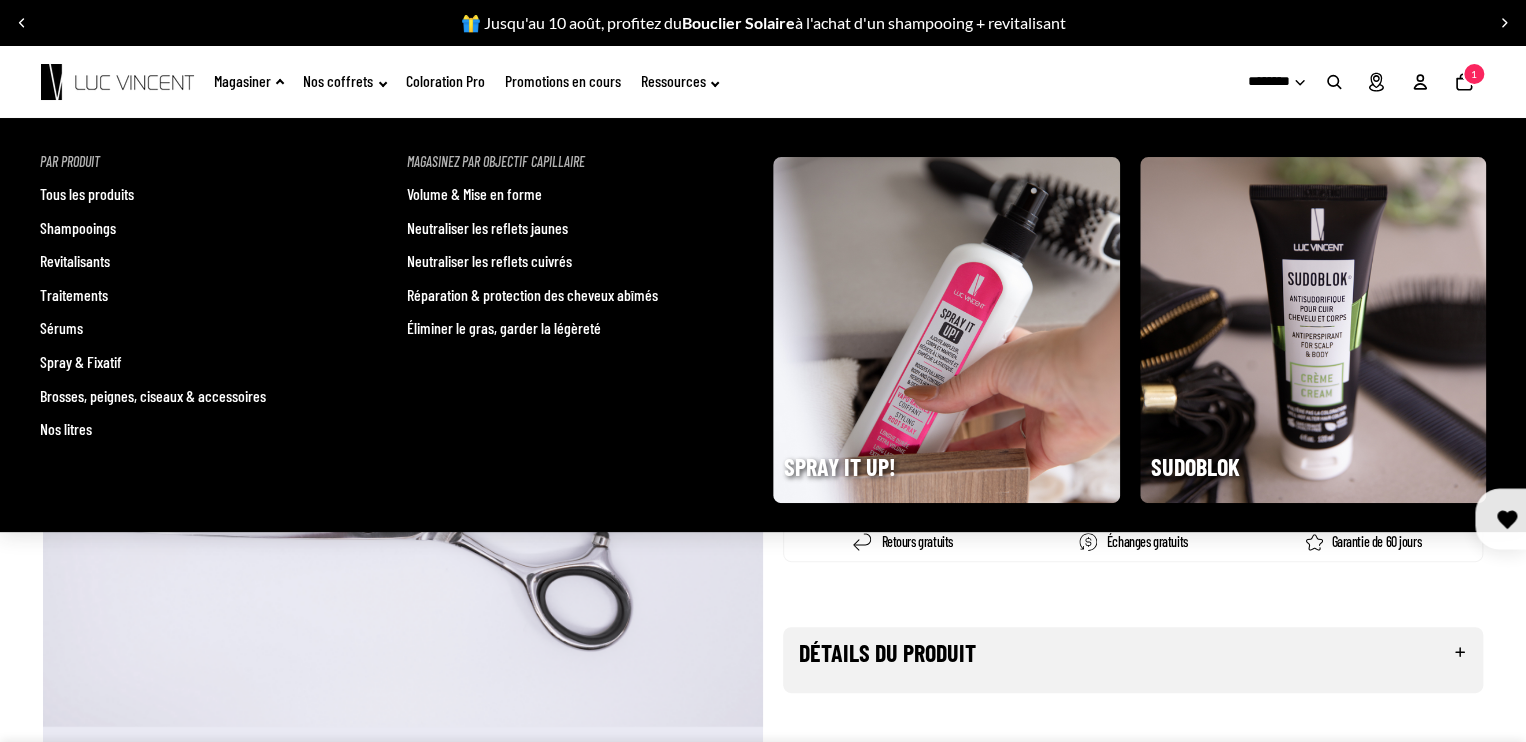 click on "Brosses, peignes, ciseaux & accessoires" at bounding box center (153, 396) 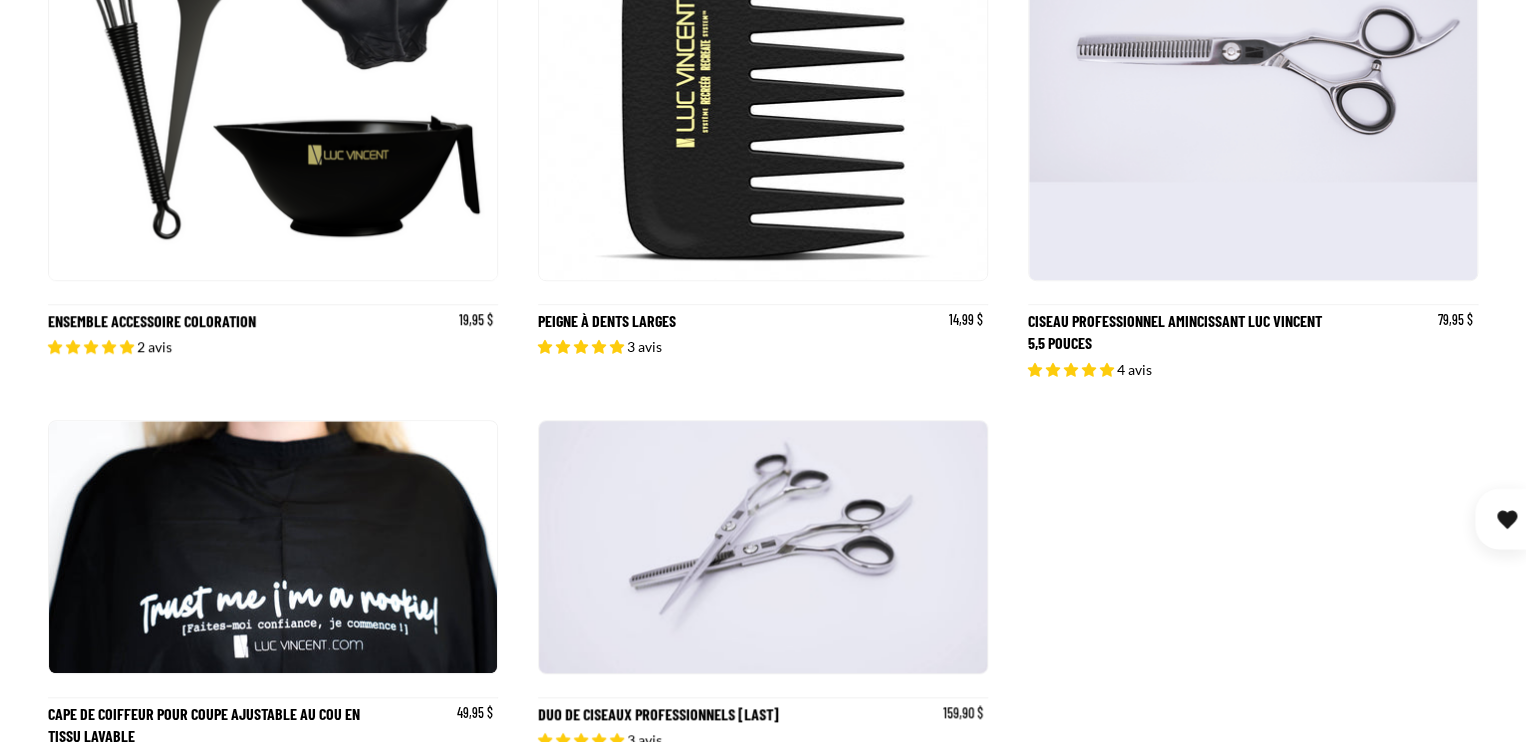 scroll, scrollTop: 4400, scrollLeft: 0, axis: vertical 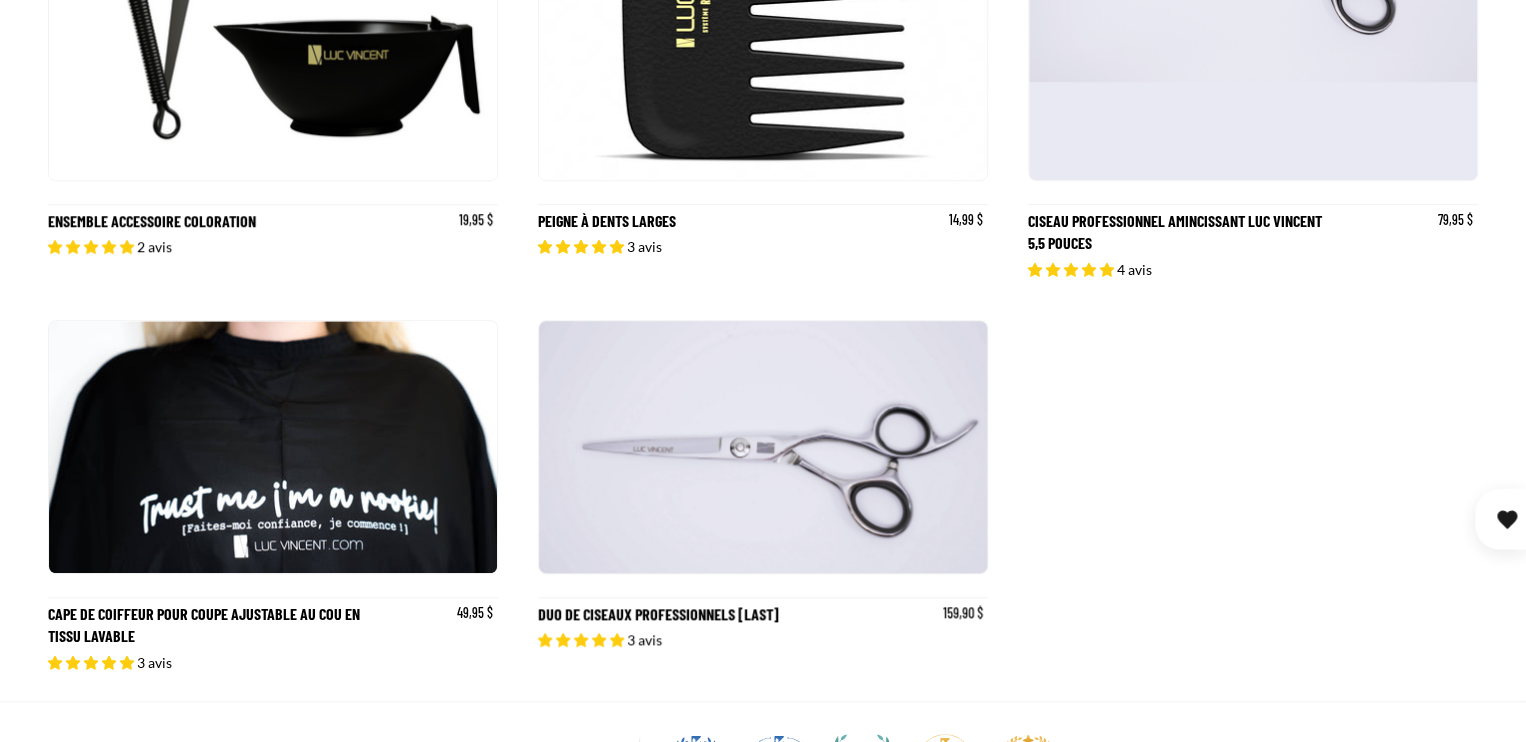 click 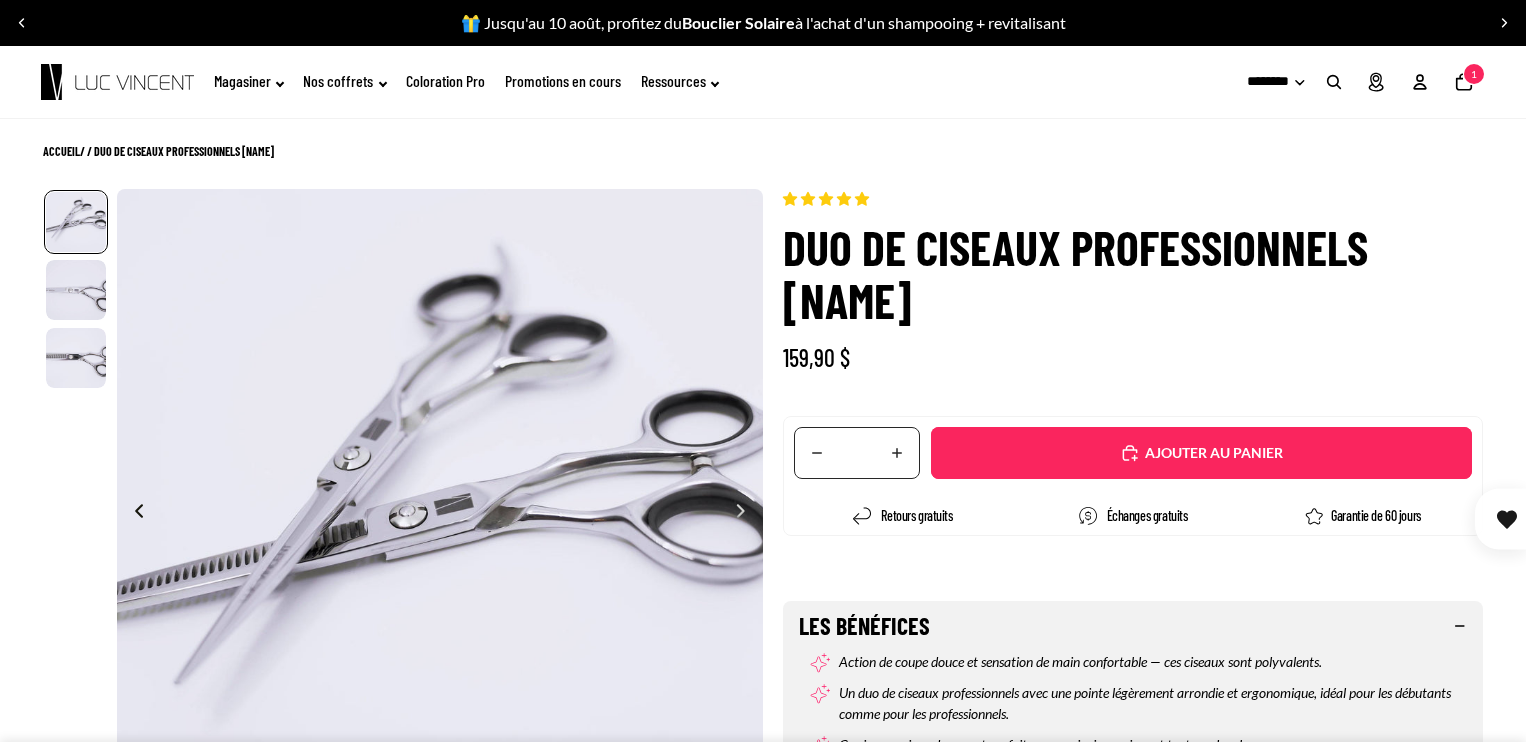 scroll, scrollTop: 0, scrollLeft: 0, axis: both 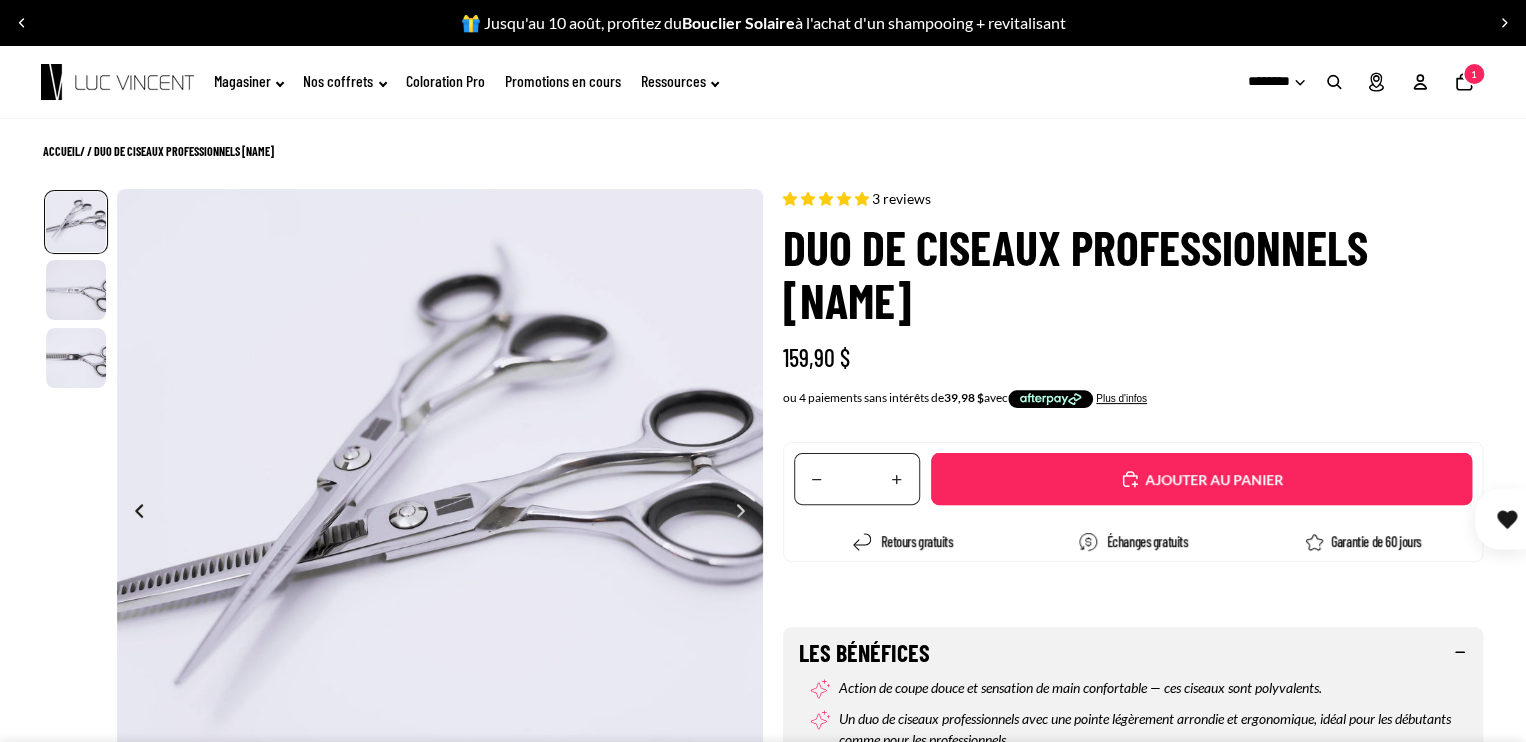 select on "**********" 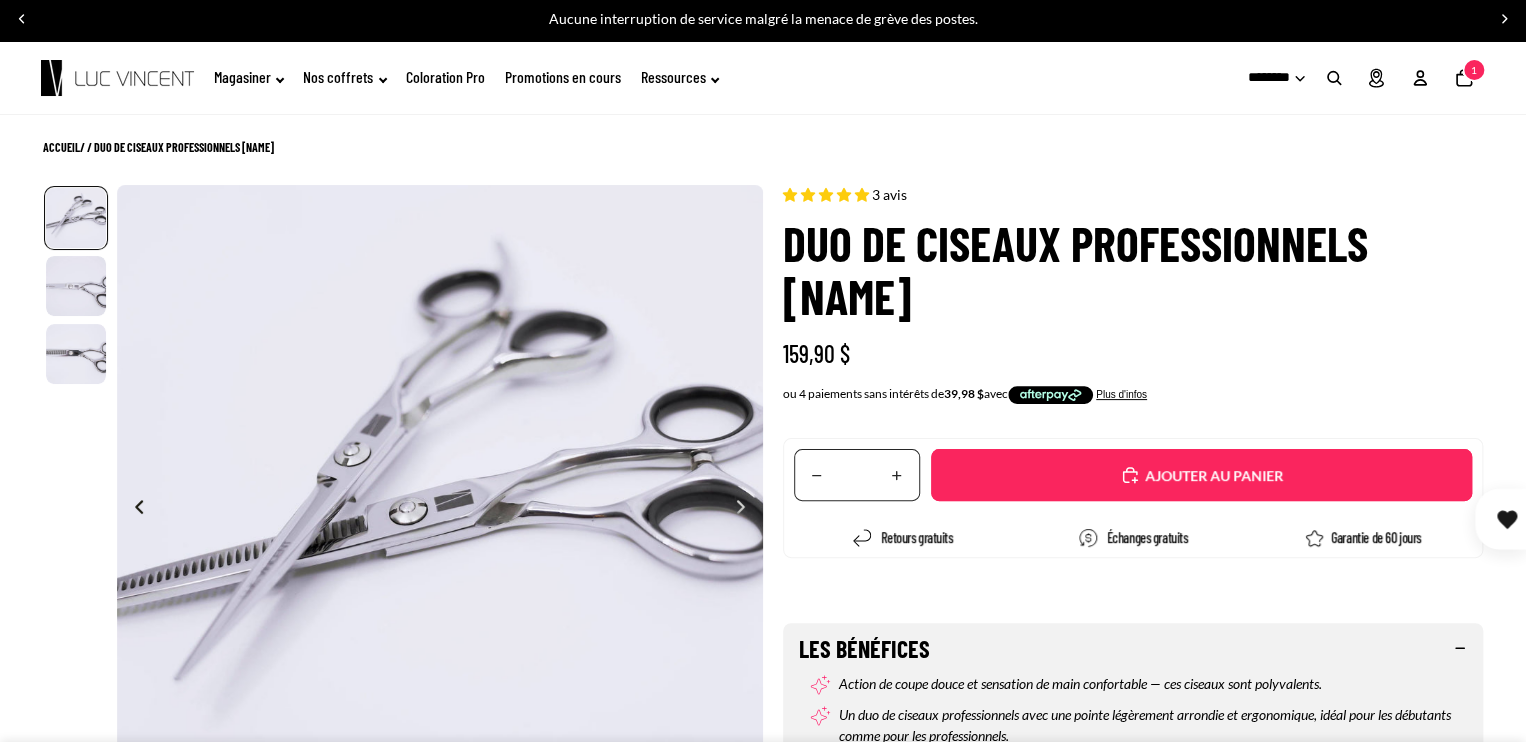 scroll, scrollTop: 0, scrollLeft: 0, axis: both 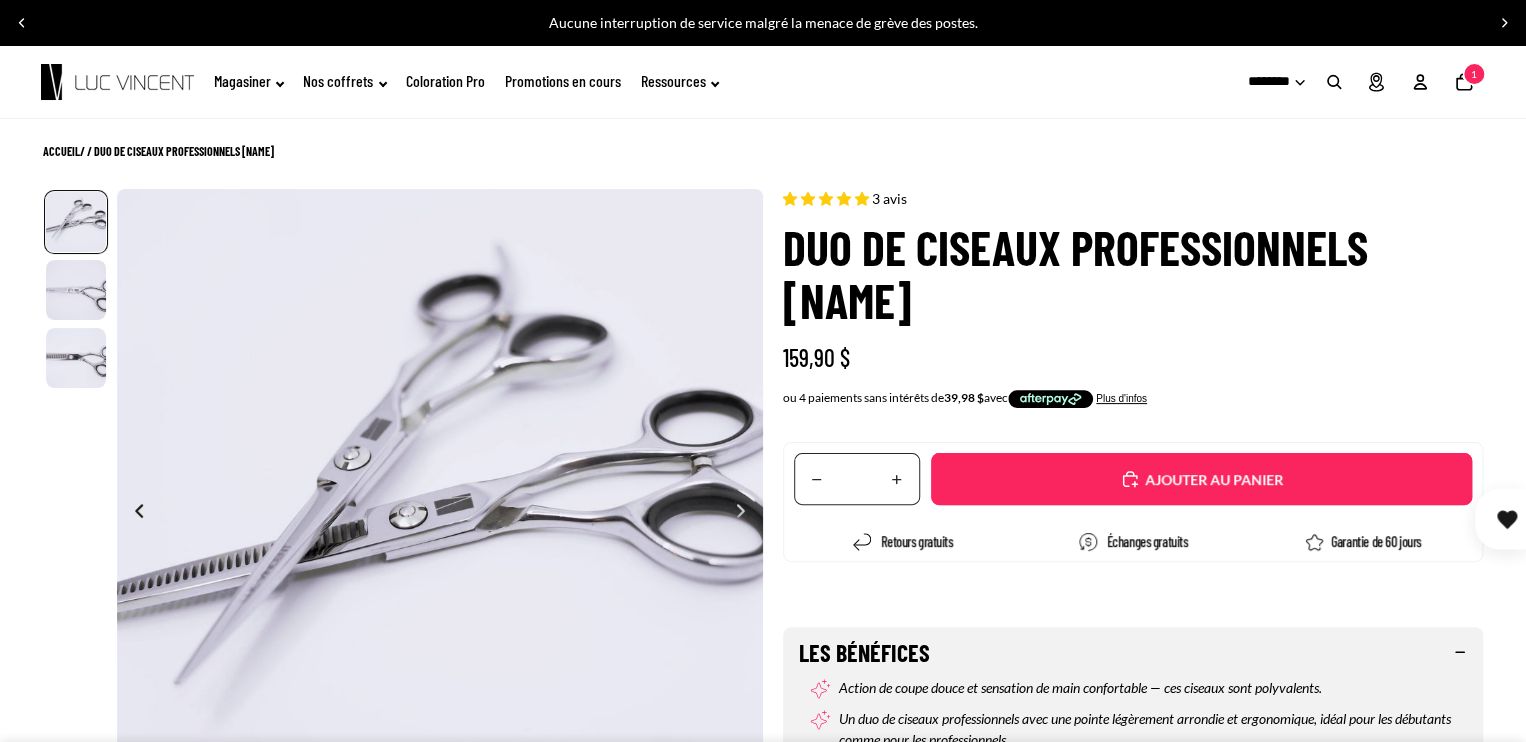 click on "Ajouté" at bounding box center [1211, 480] 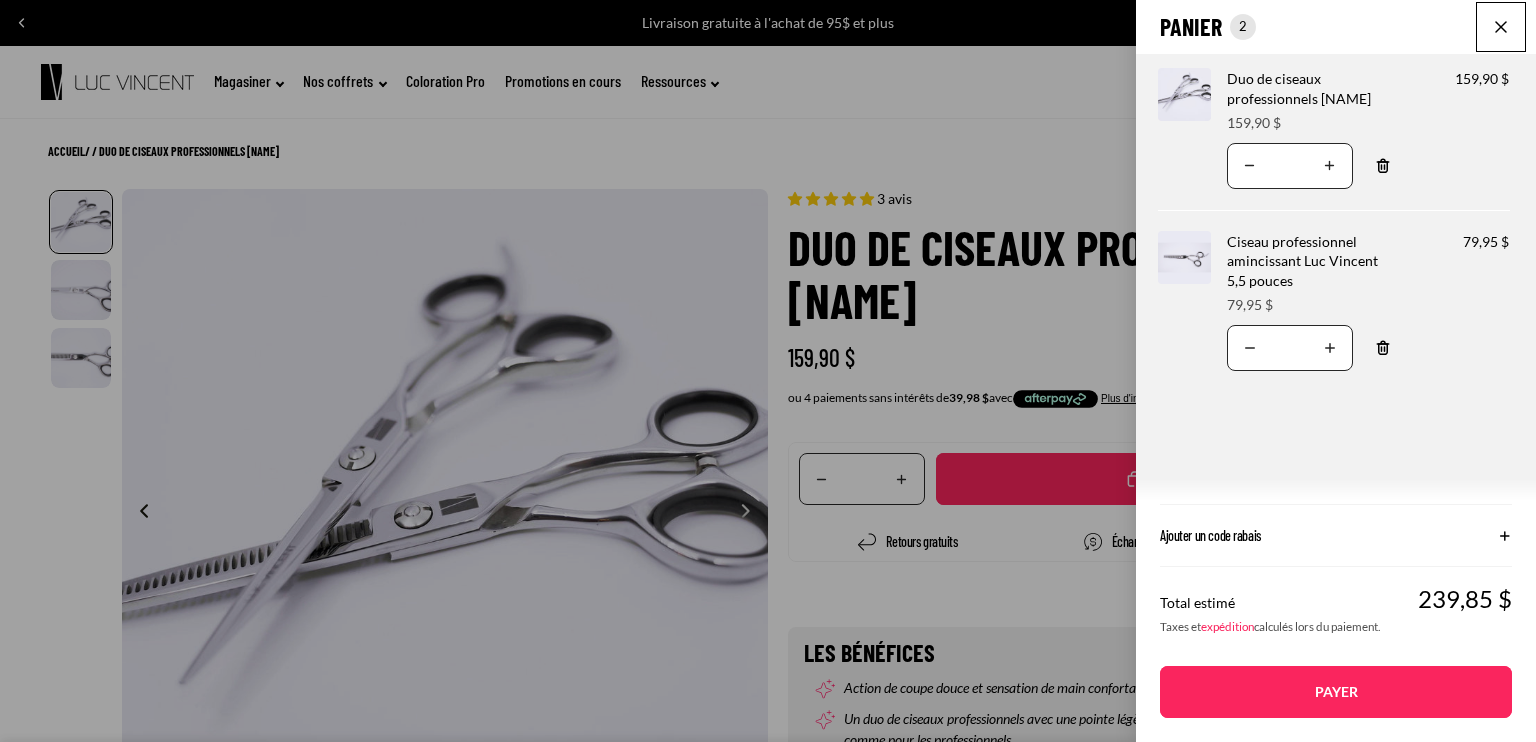 click 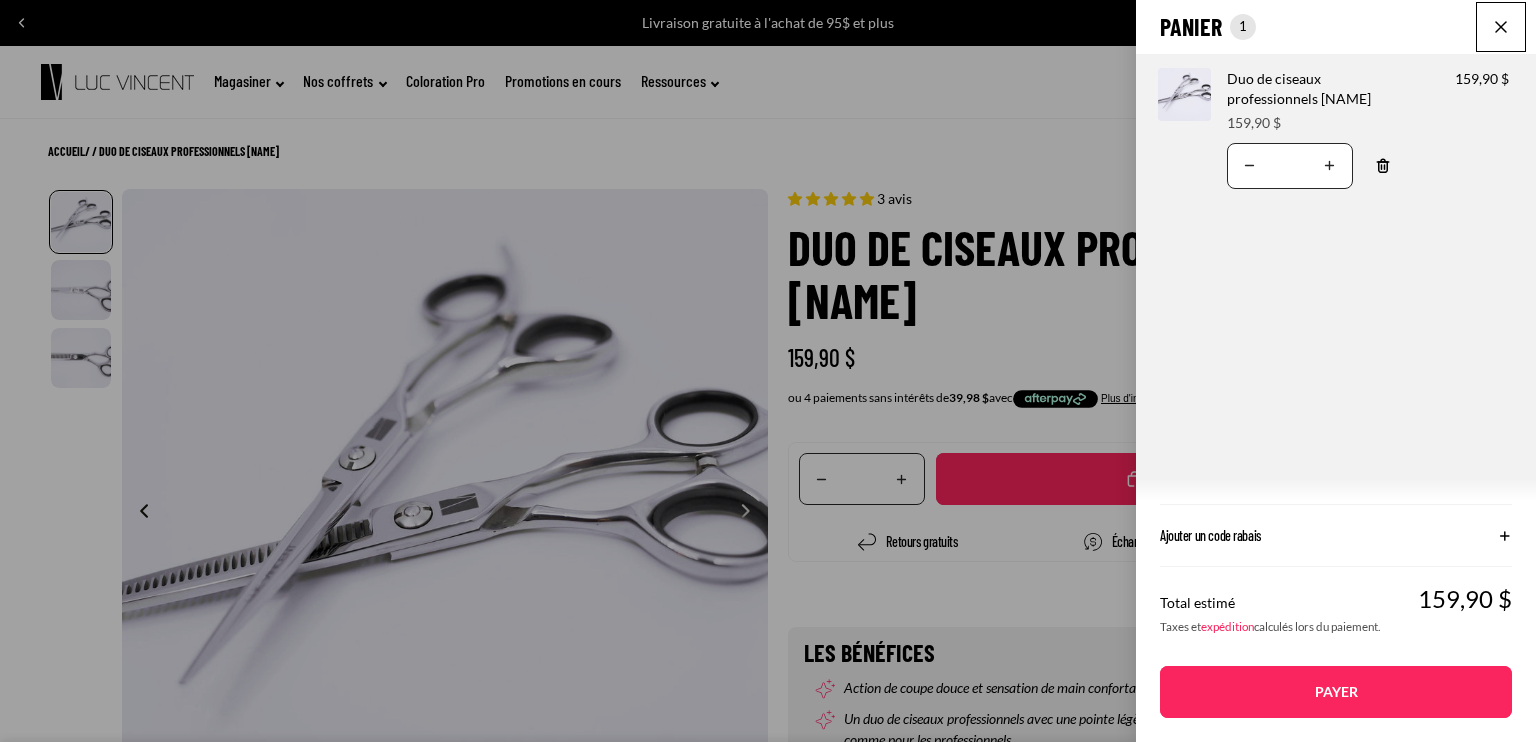 click at bounding box center [1501, 27] 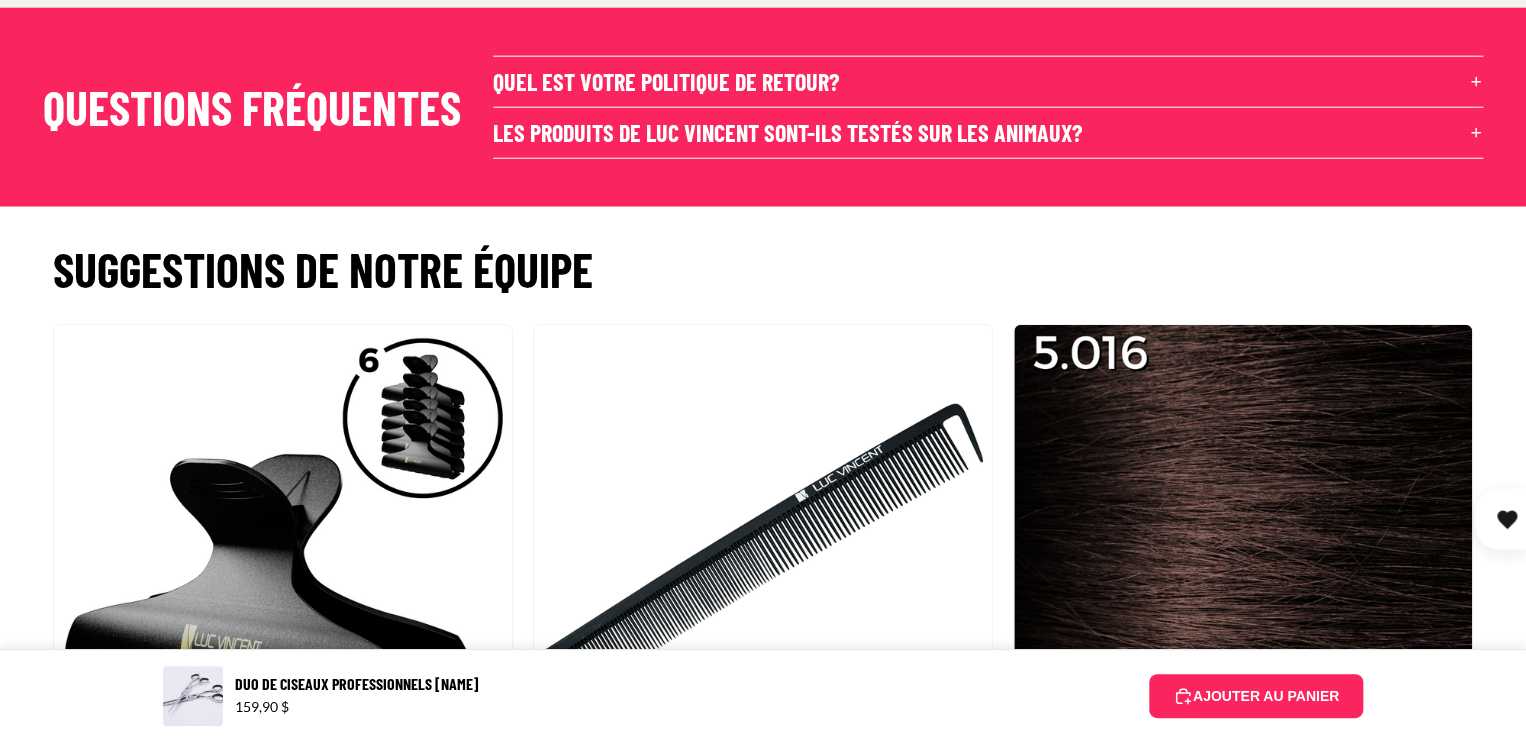 scroll, scrollTop: 2533, scrollLeft: 0, axis: vertical 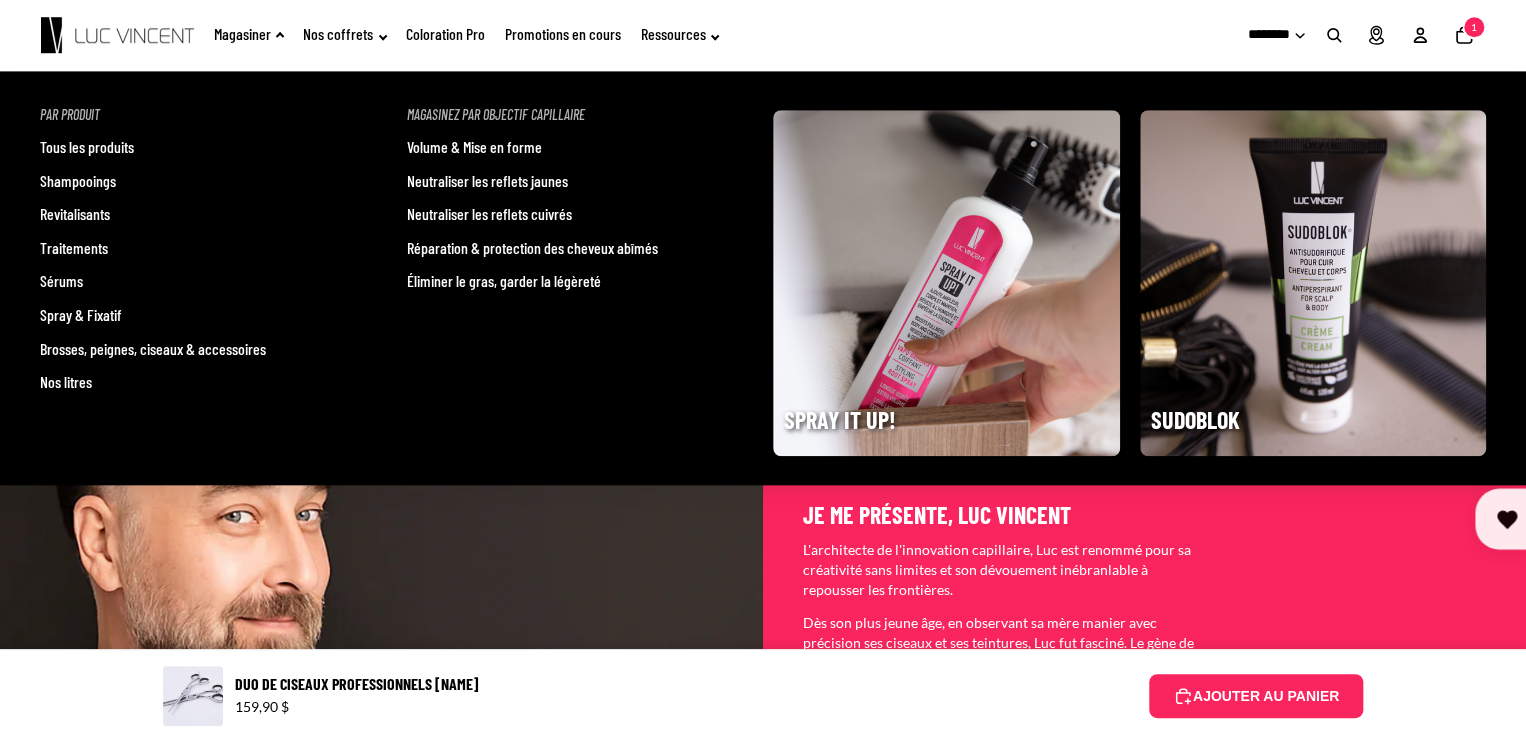 click on "Brosses, peignes, ciseaux & accessoires" at bounding box center (153, 349) 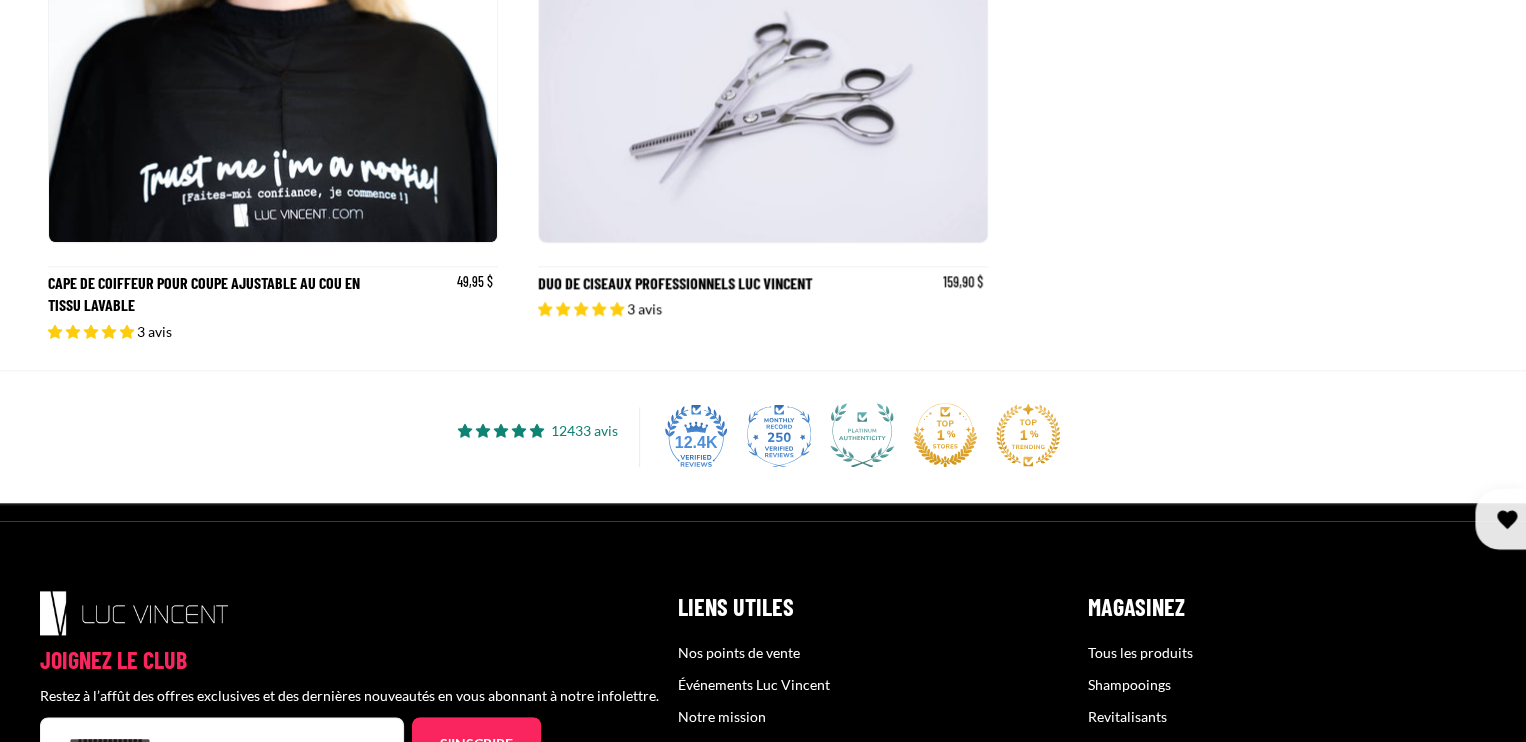 scroll, scrollTop: 4733, scrollLeft: 0, axis: vertical 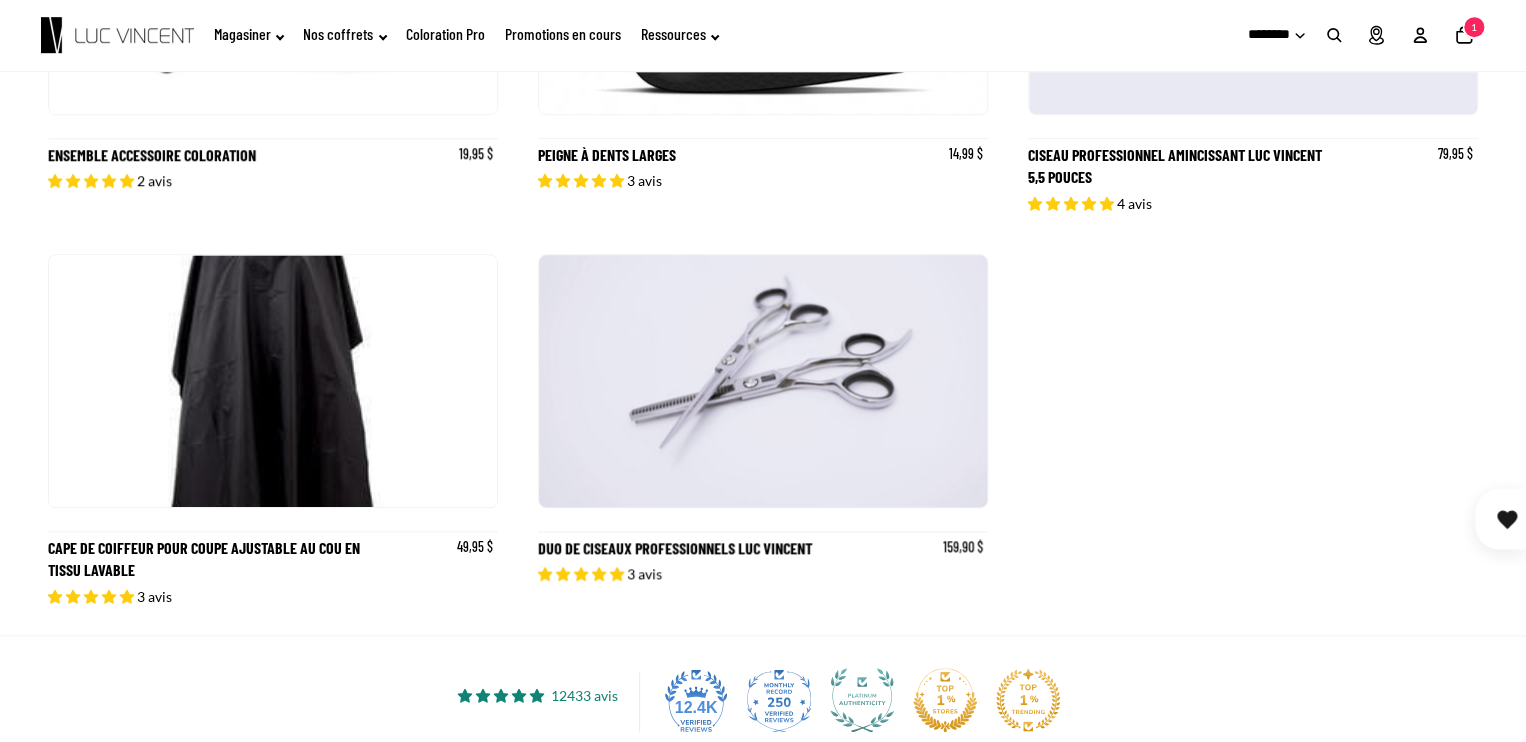 click at bounding box center [273, 381] 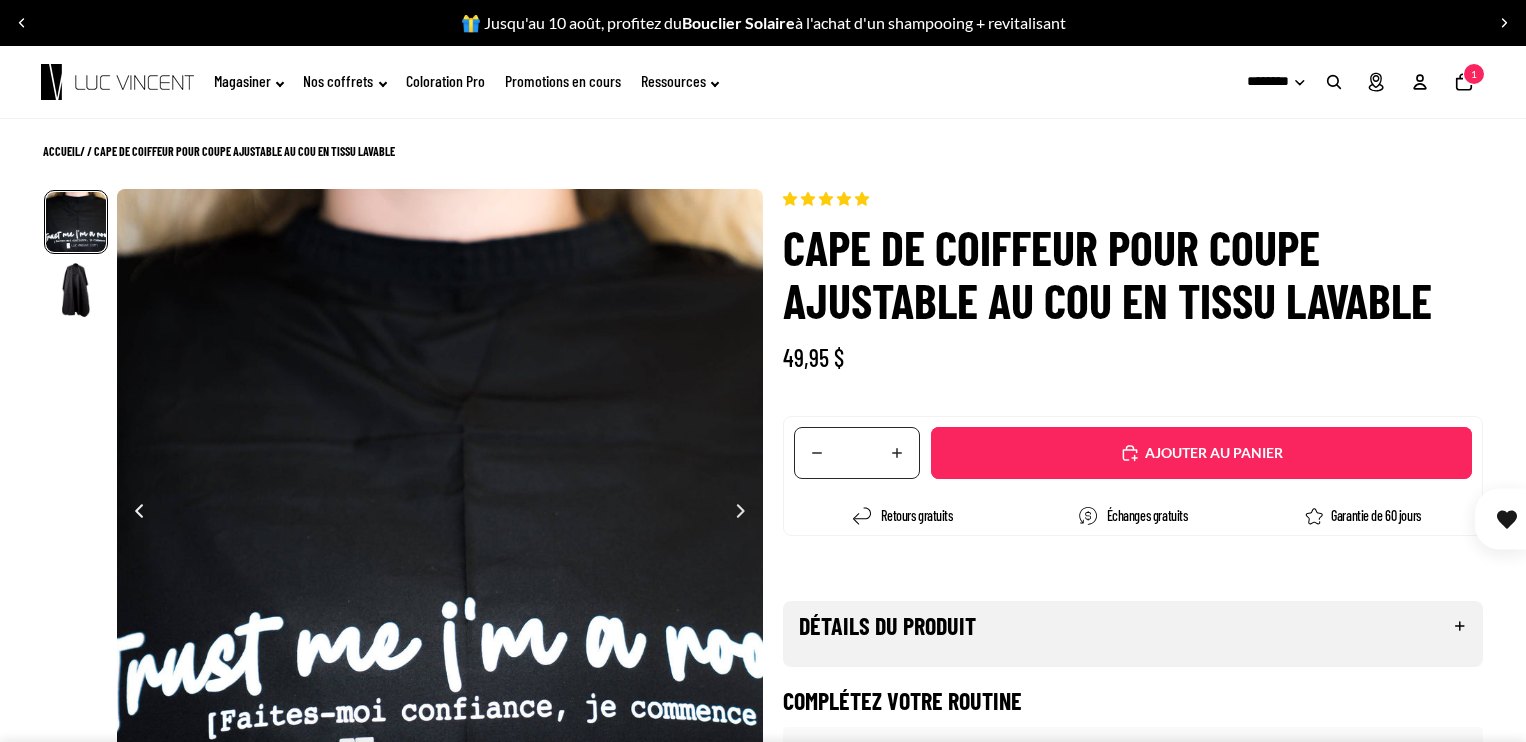 scroll, scrollTop: 0, scrollLeft: 0, axis: both 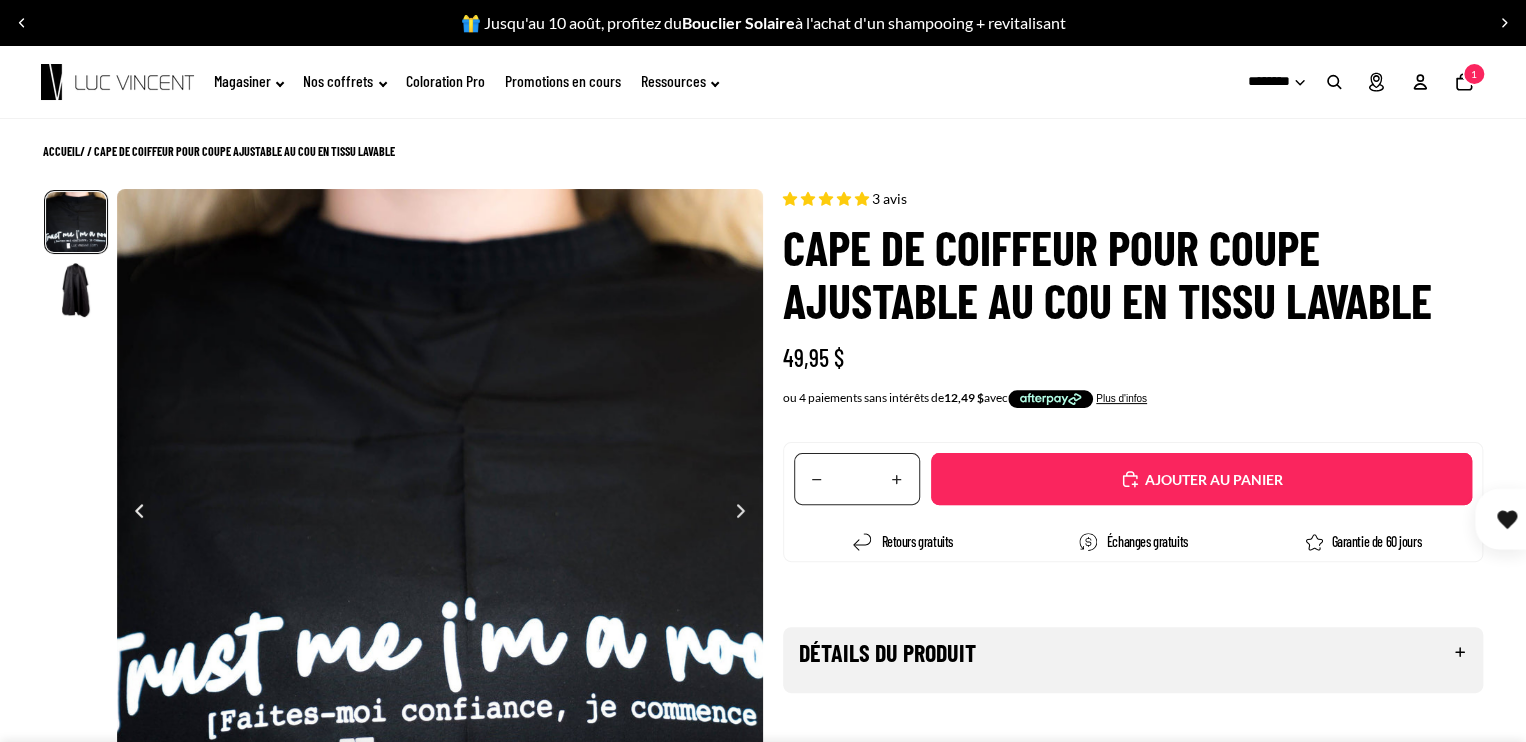 select on "**********" 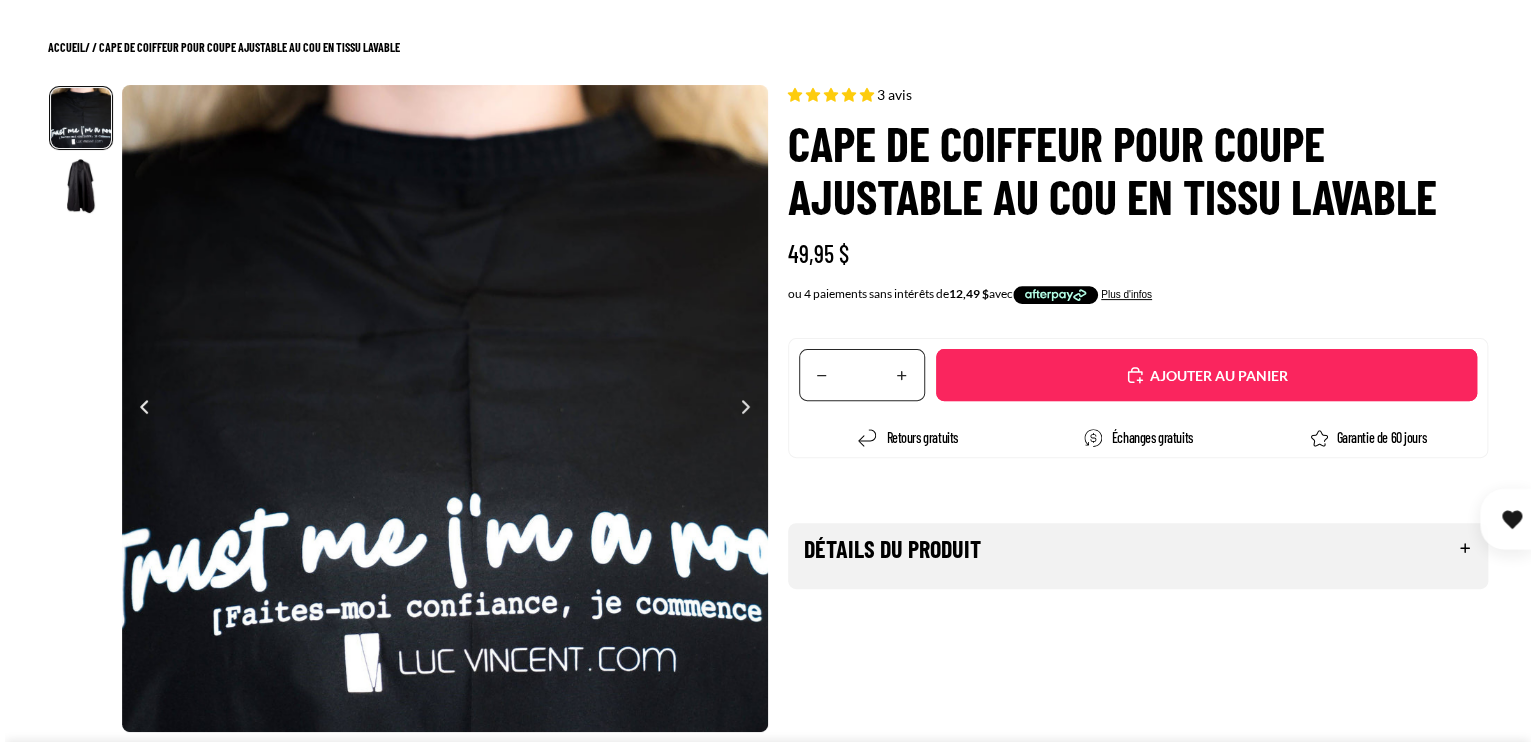 scroll, scrollTop: 133, scrollLeft: 0, axis: vertical 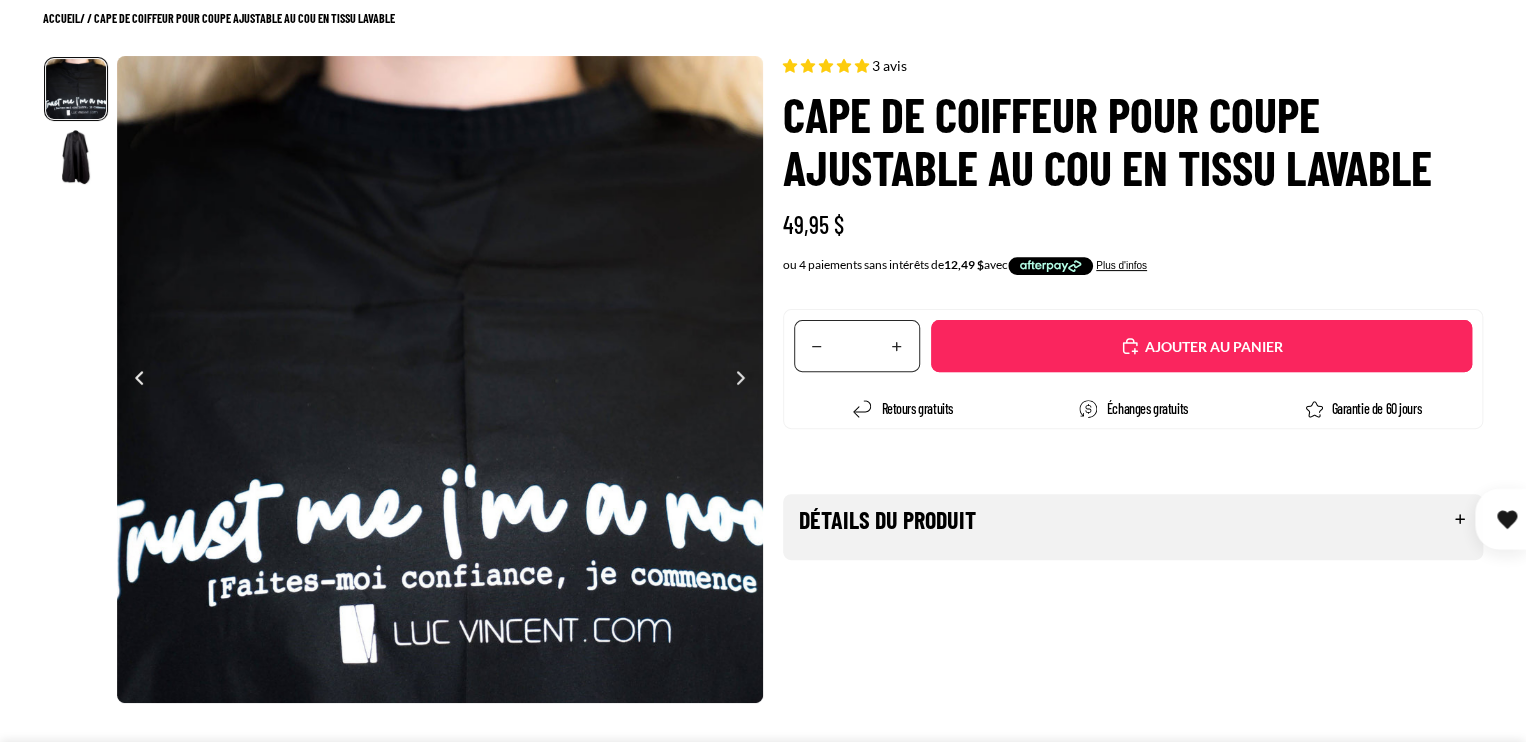 click on "Ajouté" at bounding box center (1201, 346) 